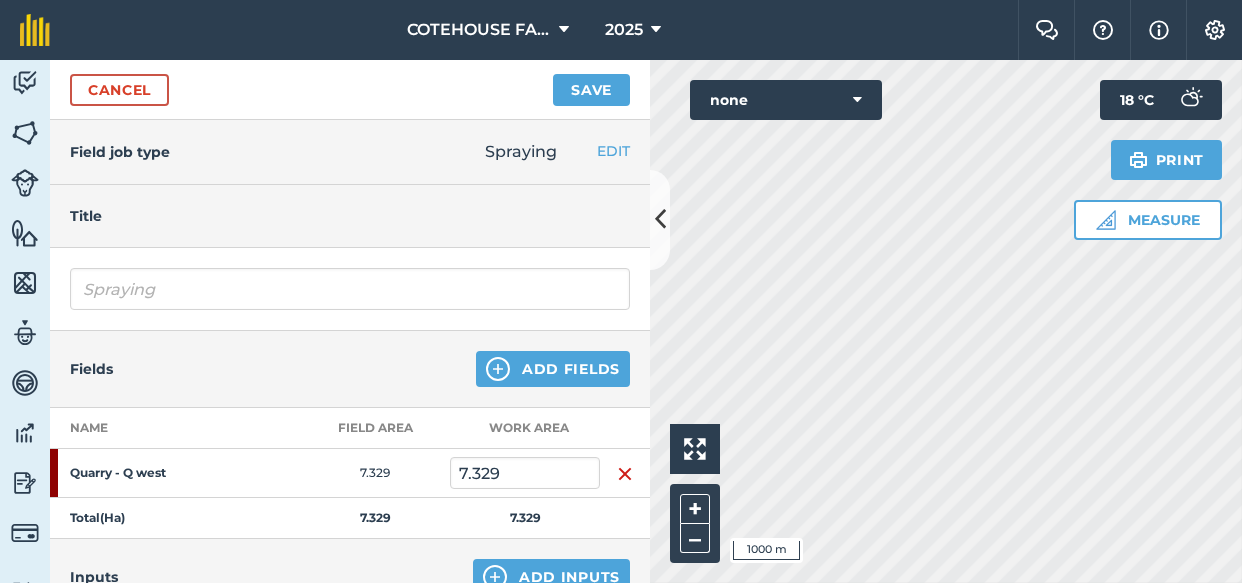 scroll, scrollTop: 0, scrollLeft: 0, axis: both 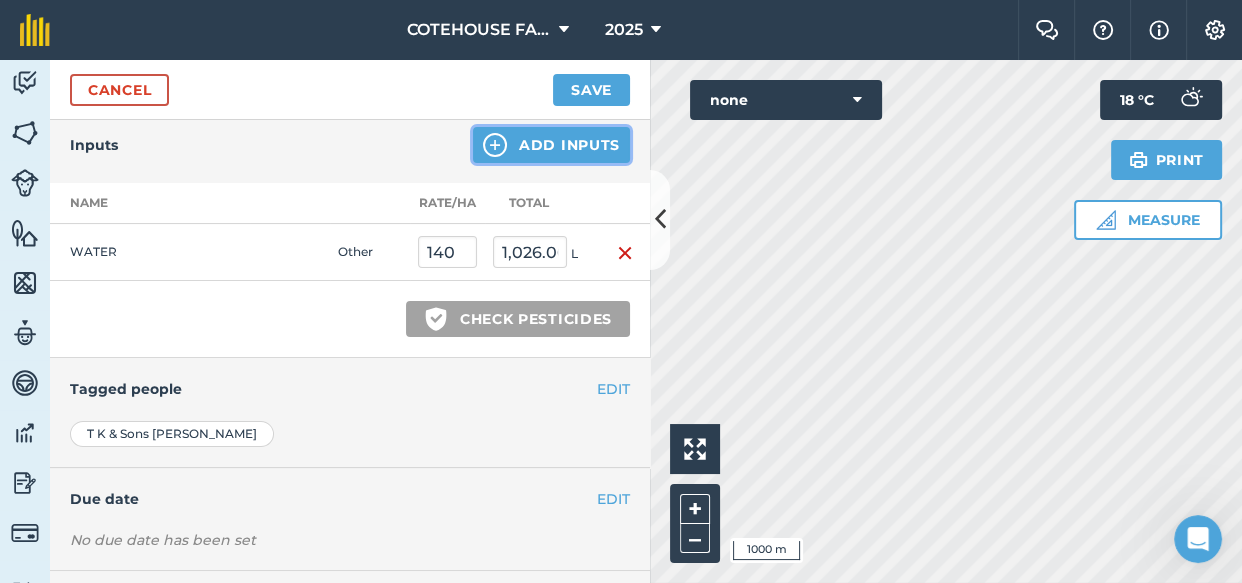 click on "Add Inputs" at bounding box center [551, 145] 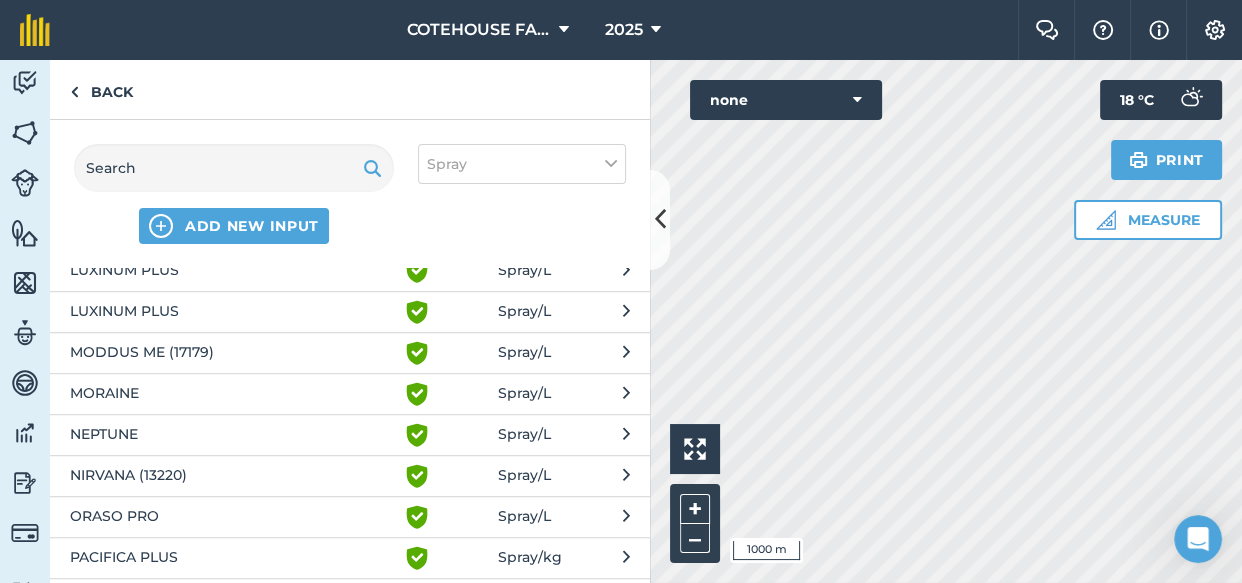 scroll, scrollTop: 1454, scrollLeft: 0, axis: vertical 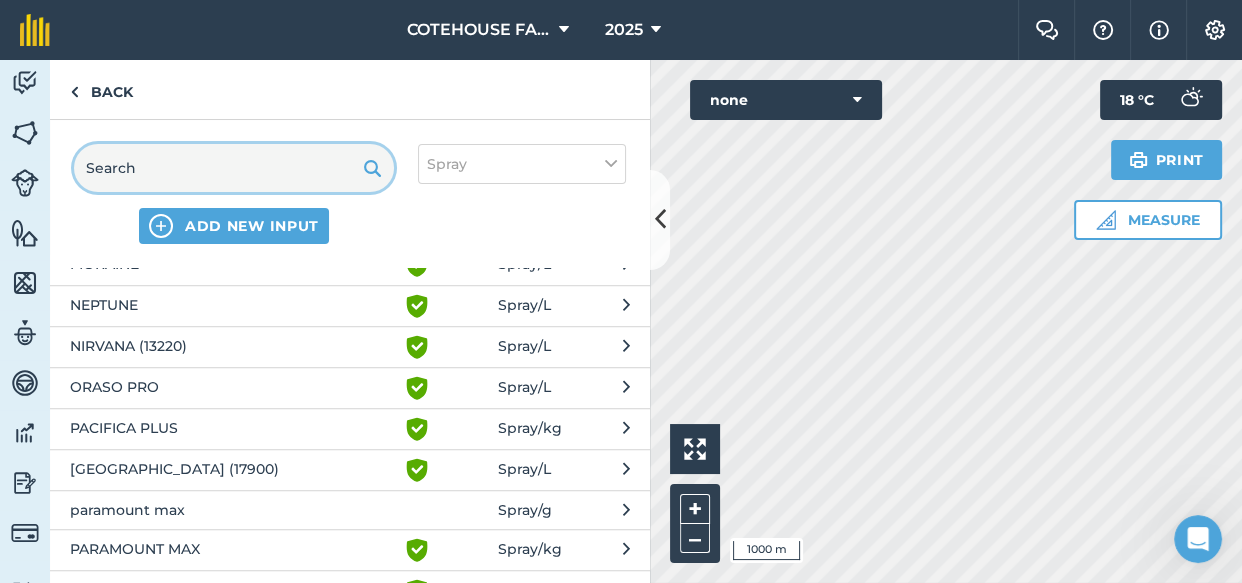 click at bounding box center [234, 168] 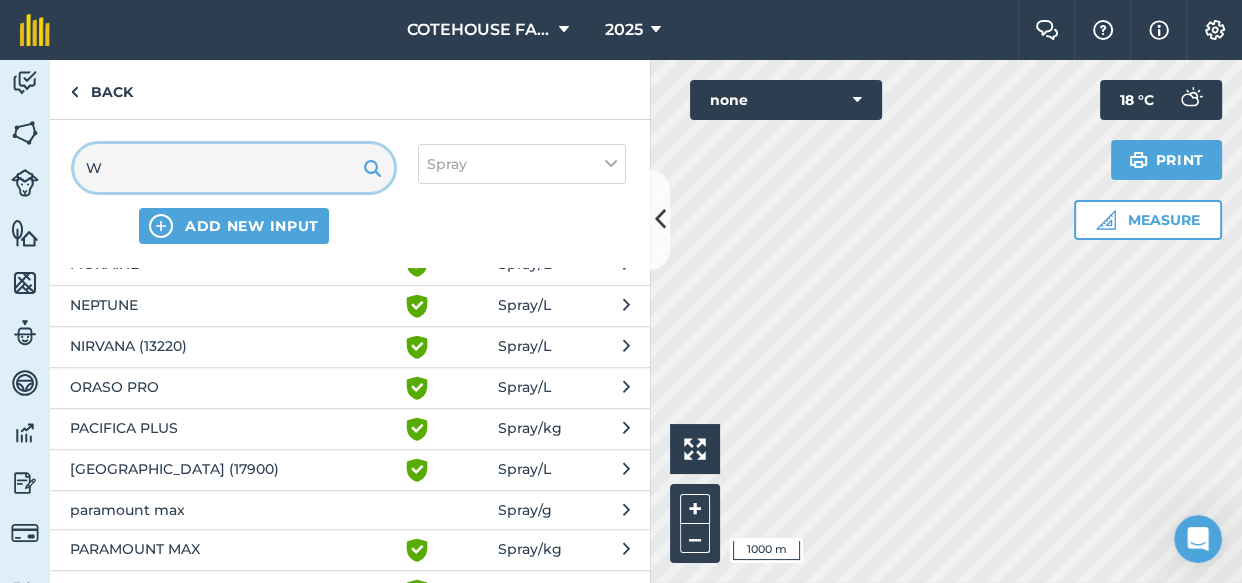 scroll, scrollTop: 0, scrollLeft: 0, axis: both 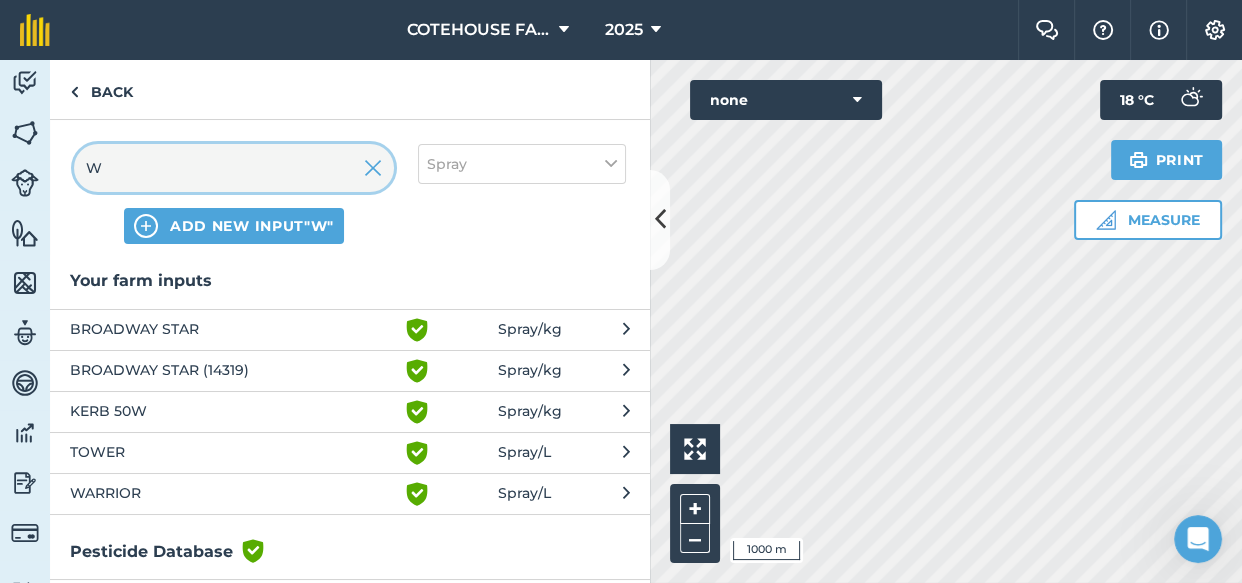 type on "W" 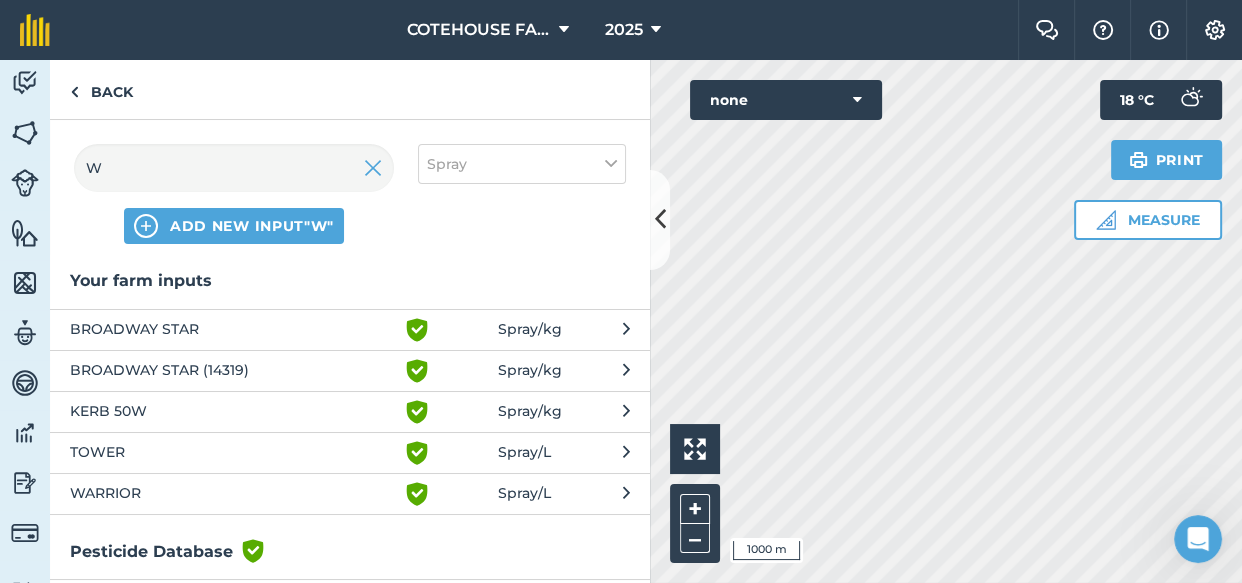 click on "WARRIOR" at bounding box center [233, 494] 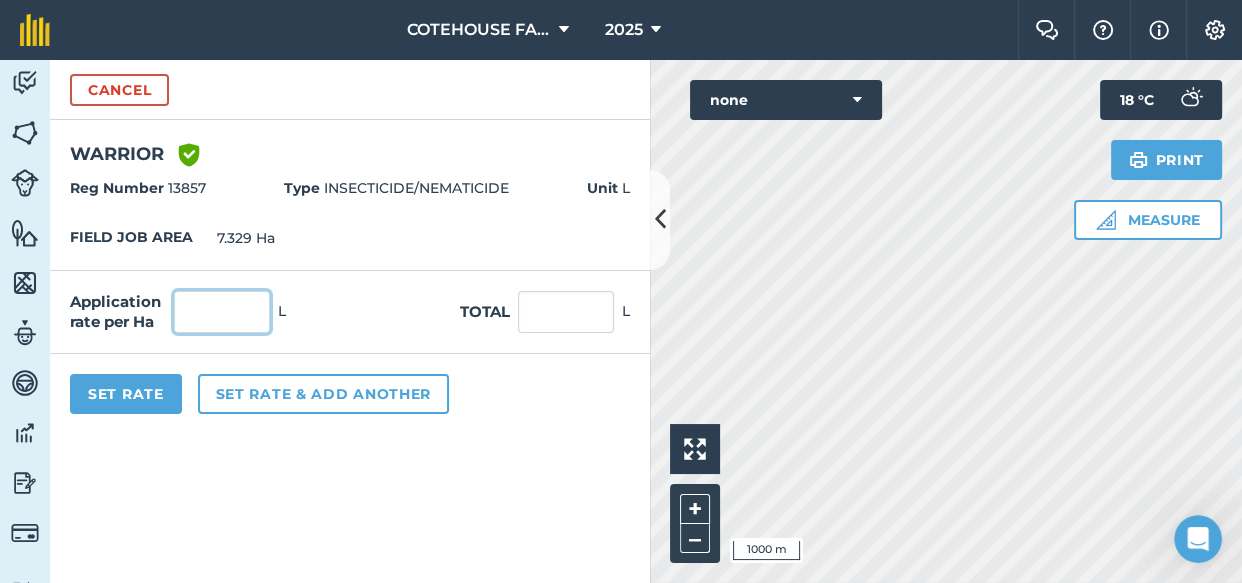 click at bounding box center [222, 312] 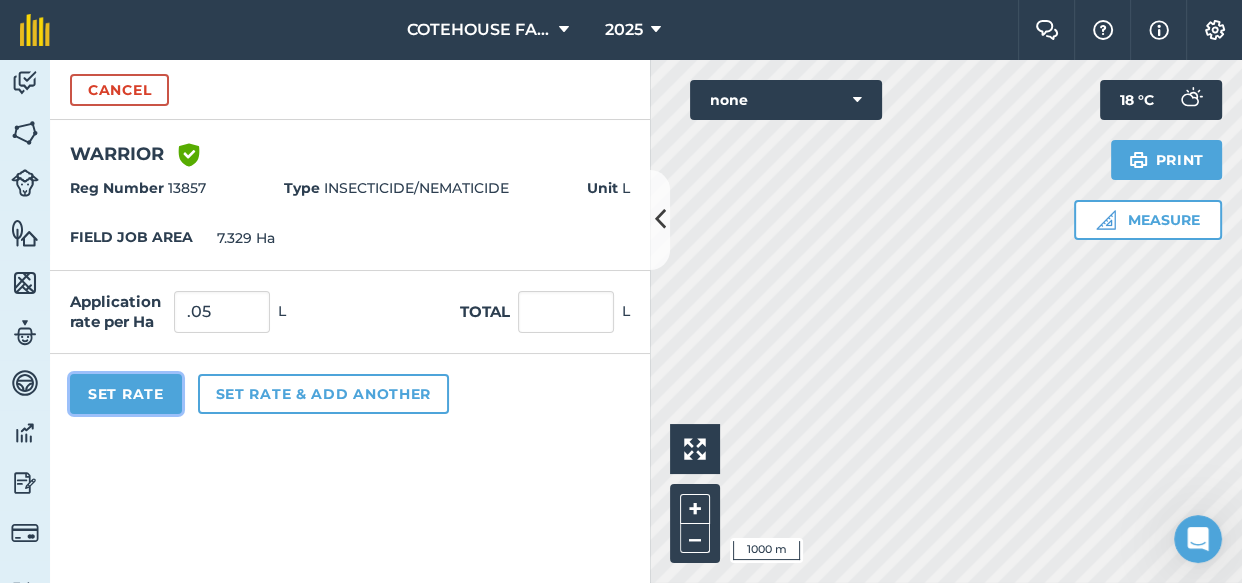 type on "0.05" 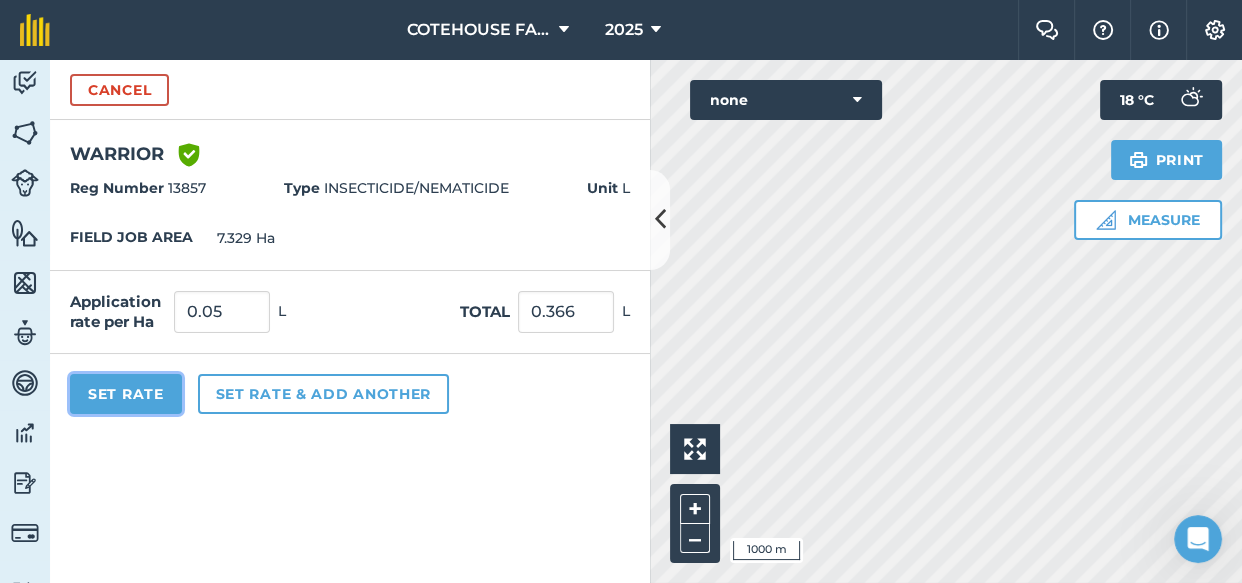 click on "Set Rate" at bounding box center [126, 394] 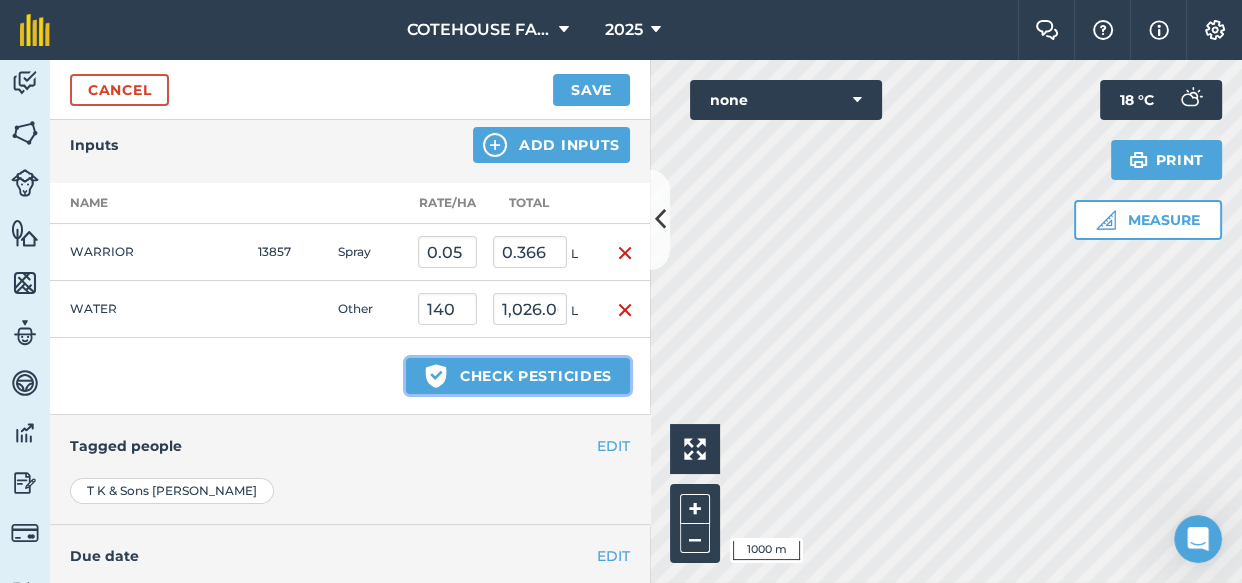 click on "Green shield with white tick Check pesticides" at bounding box center (518, 376) 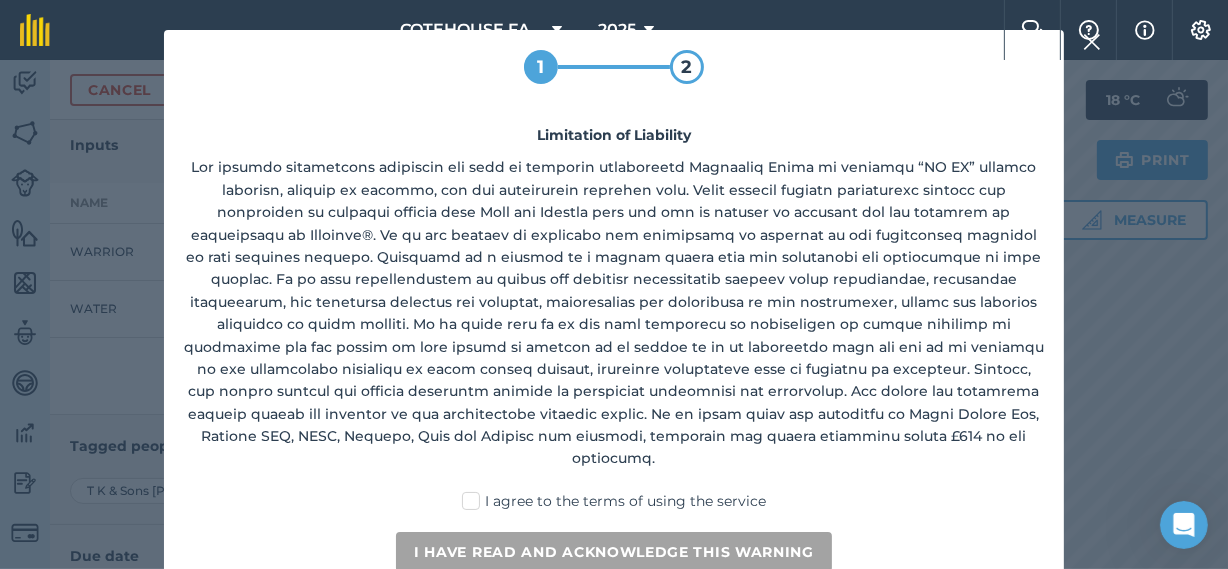 click on "I agree to the terms of using the service" at bounding box center [614, 501] 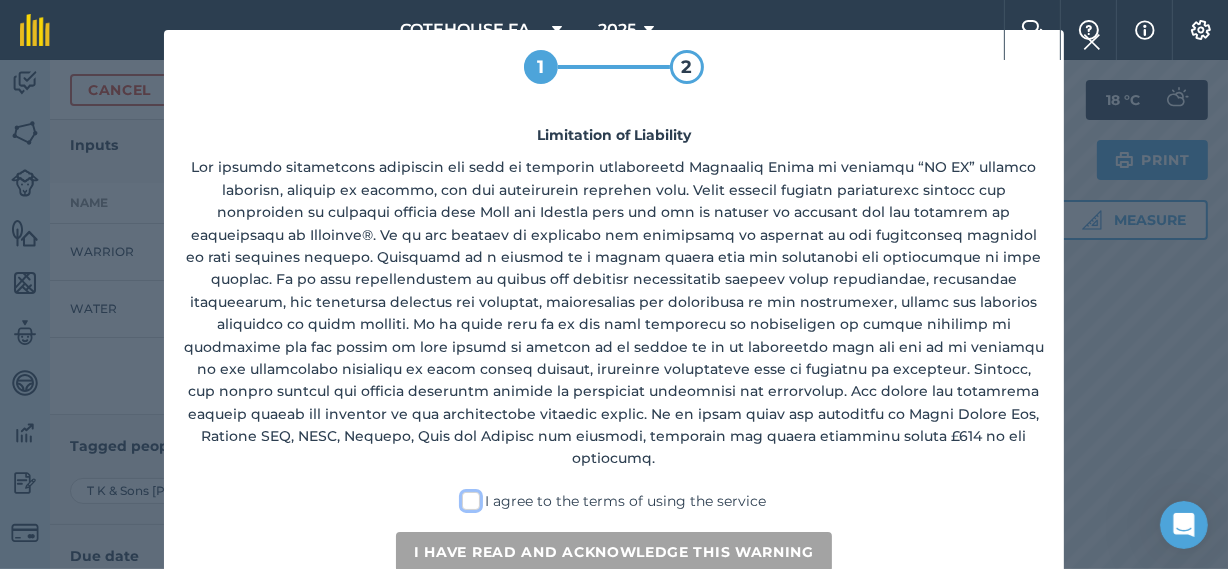 click on "I agree to the terms of using the service" at bounding box center (620, 497) 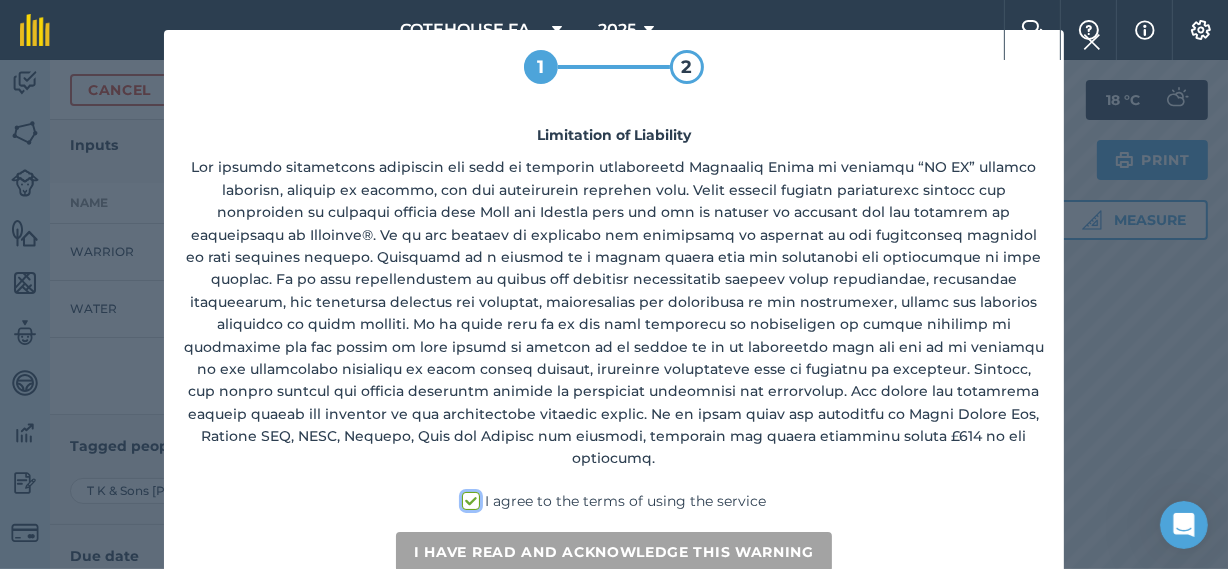 checkbox on "true" 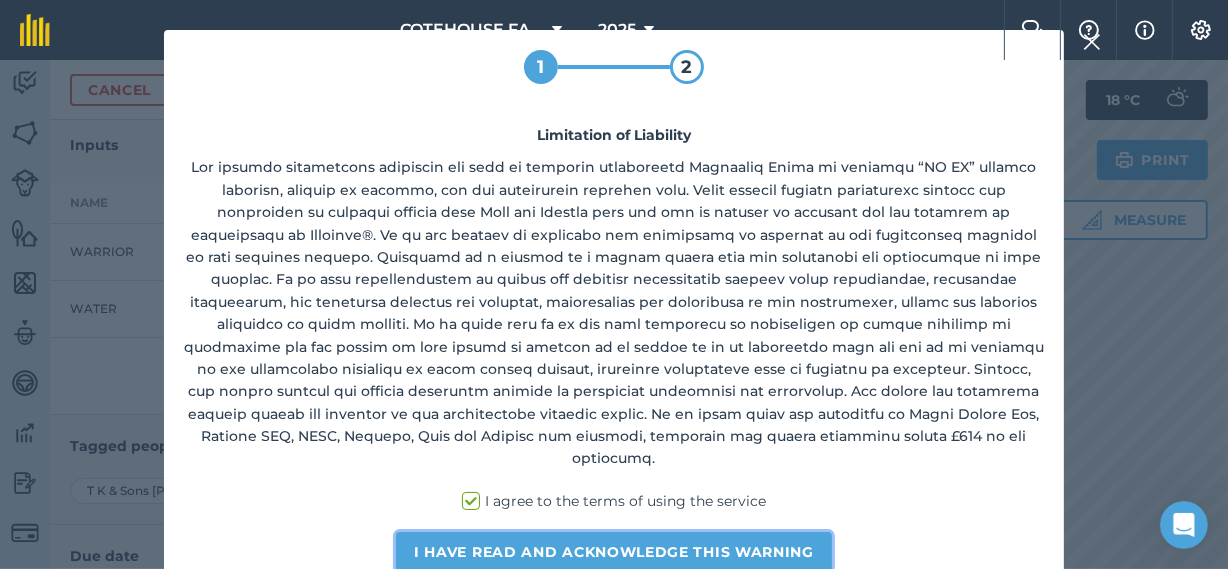 click on "I have read and acknowledge this warning" at bounding box center [614, 552] 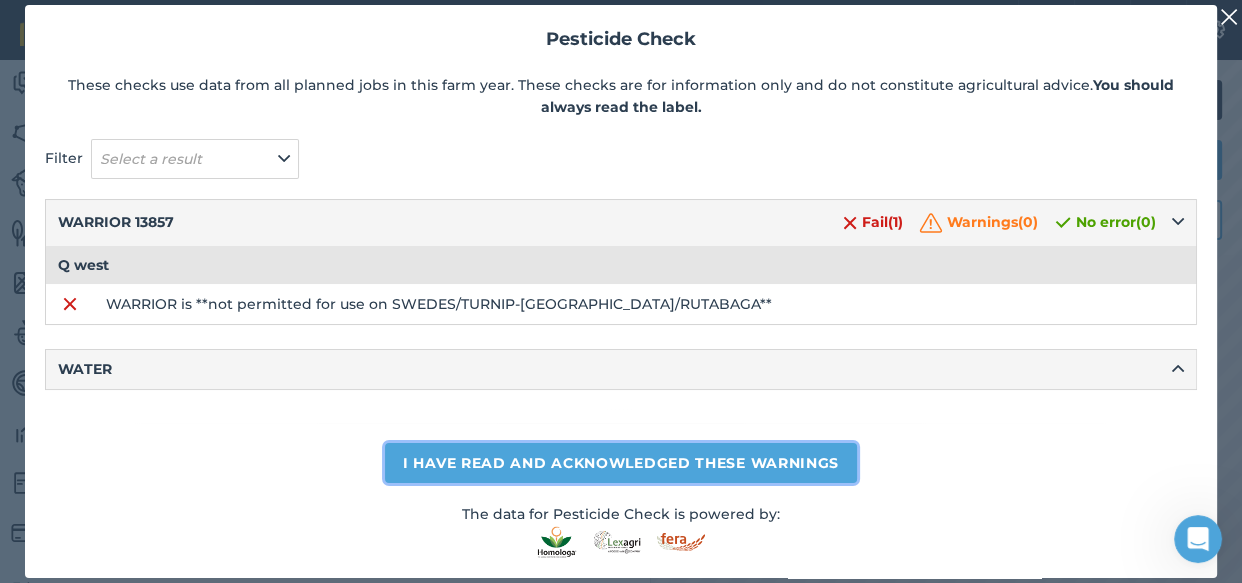 click on "I have read and acknowledged these warnings" at bounding box center (621, 463) 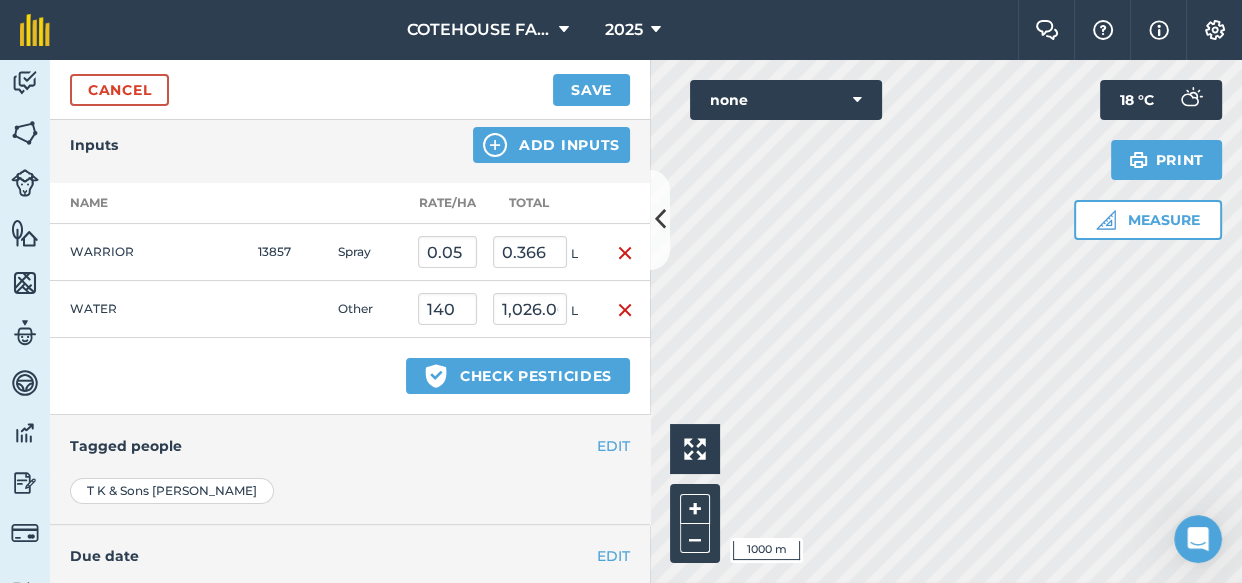 click at bounding box center (625, 253) 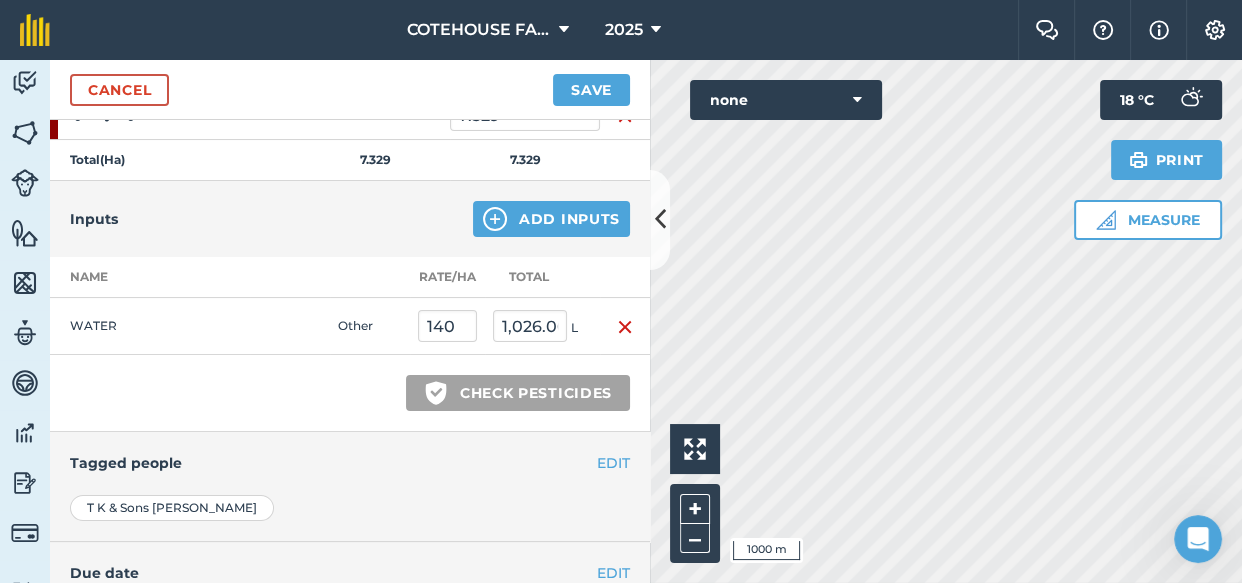 scroll, scrollTop: 250, scrollLeft: 0, axis: vertical 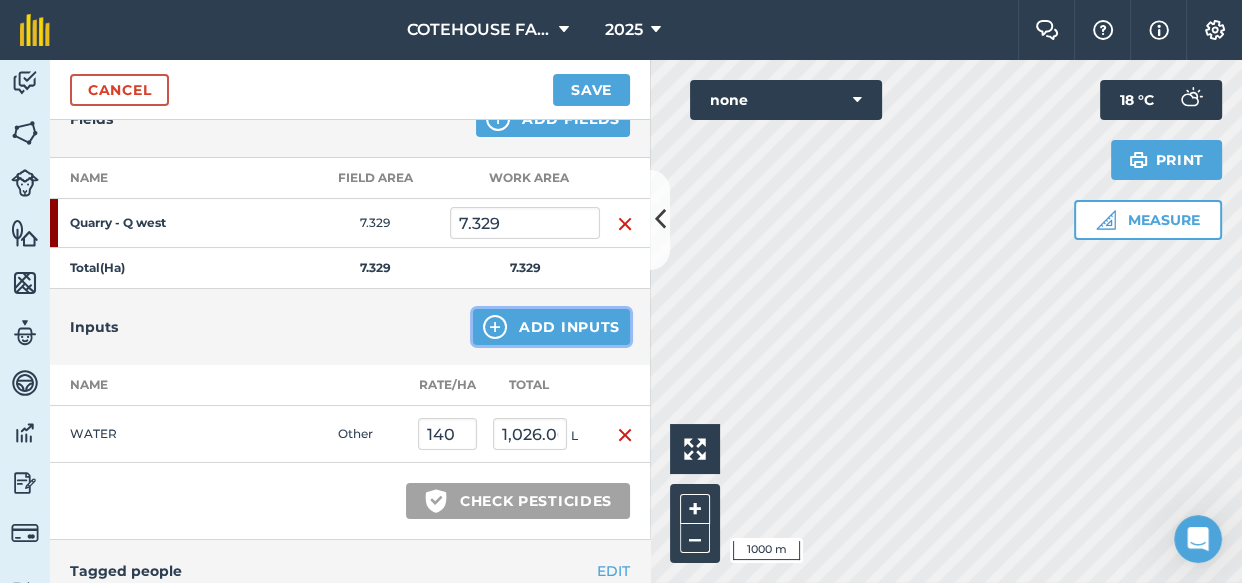 click on "Add Inputs" at bounding box center (551, 327) 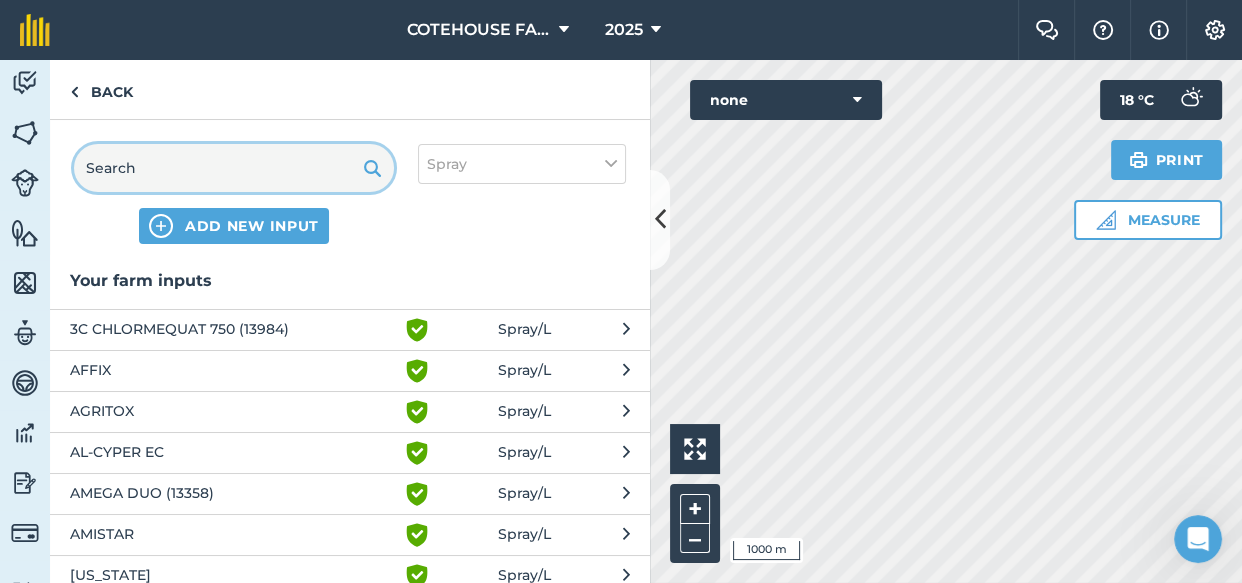 click at bounding box center (234, 168) 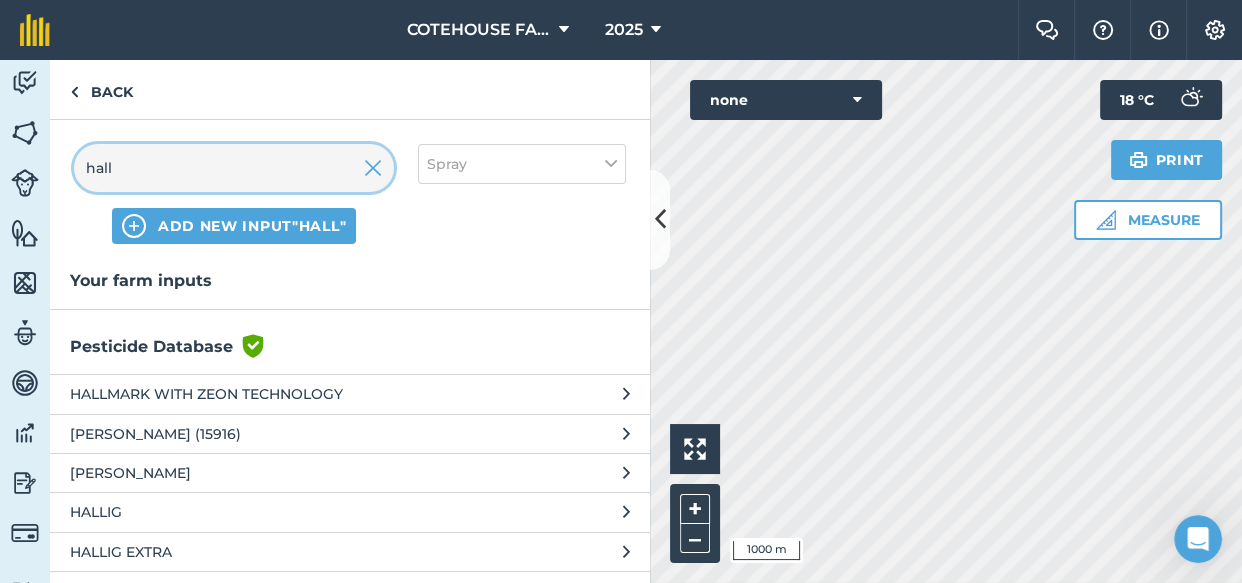 type on "hall" 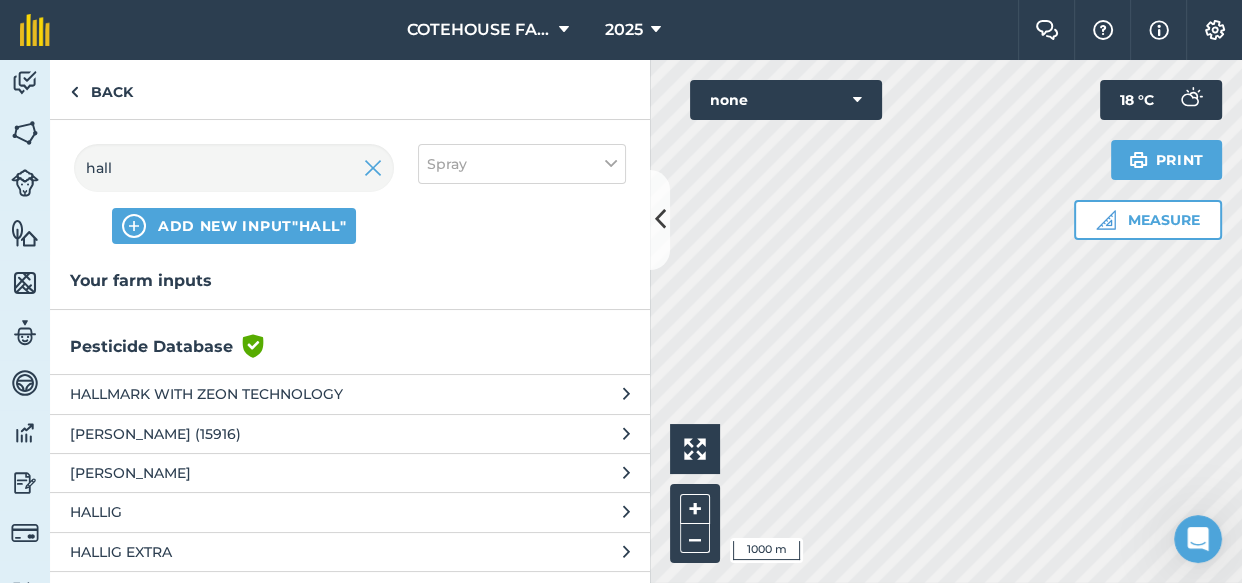 click on "HALLMARK WITH ZEON TECHNOLOGY" at bounding box center (233, 394) 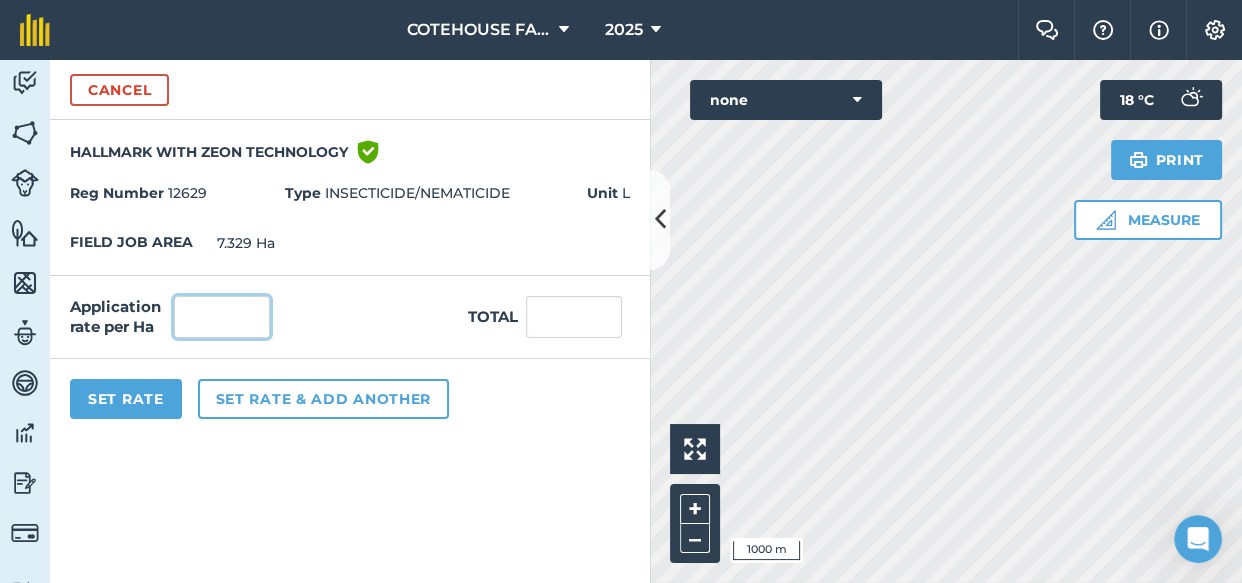 click at bounding box center [222, 317] 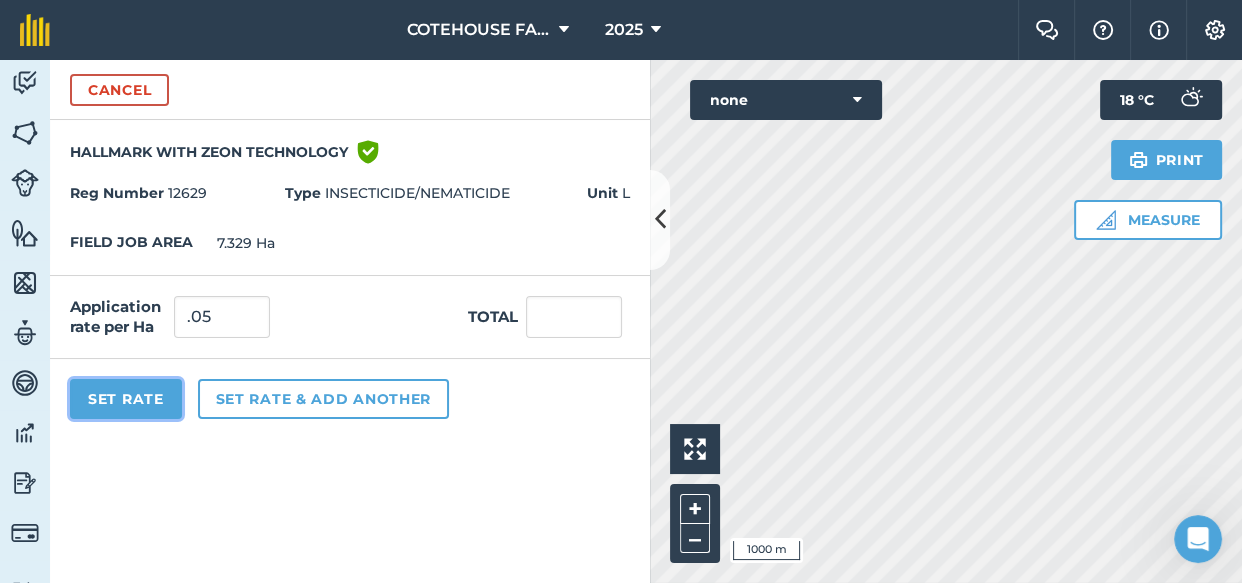 type on "0.05" 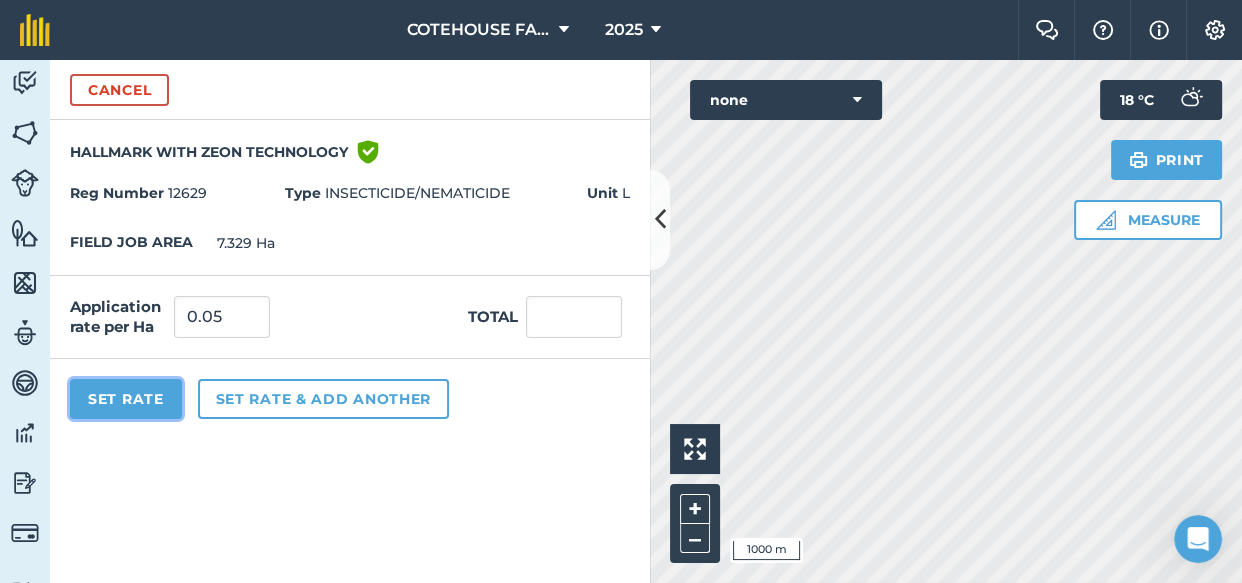 type on "0.366" 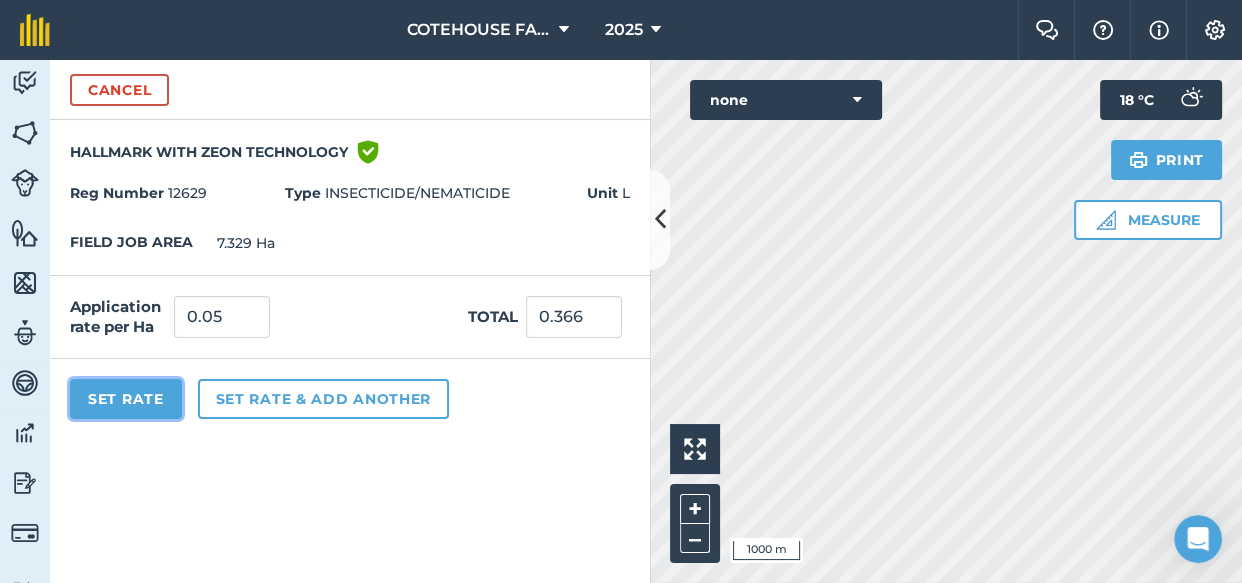 click on "Set Rate" at bounding box center [126, 399] 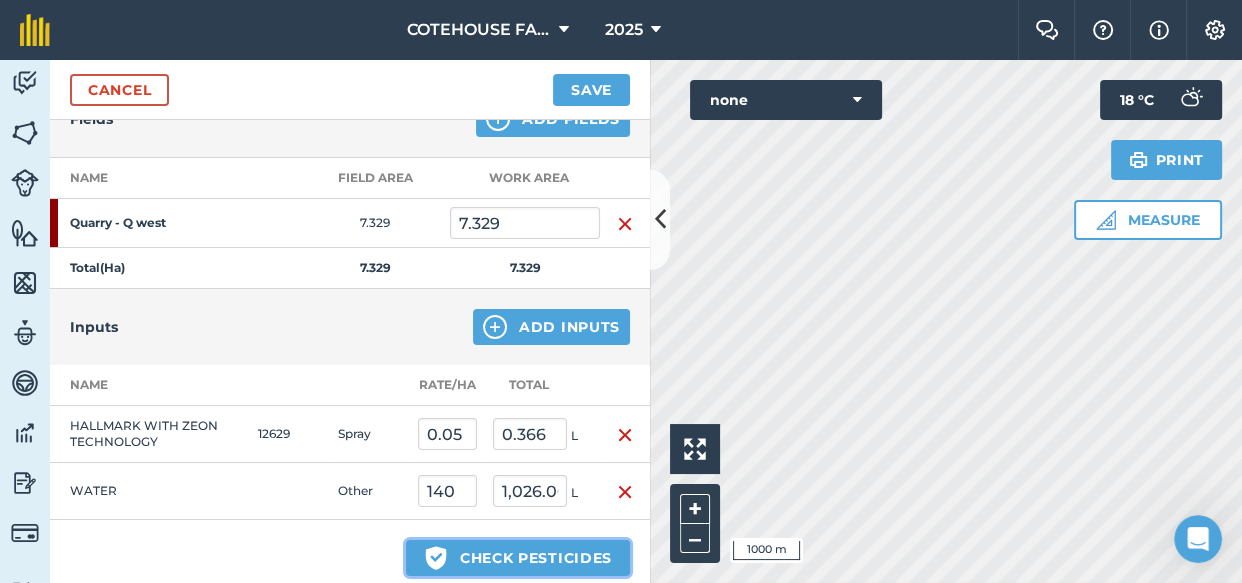 click on "Green shield with white tick Check pesticides" at bounding box center [518, 558] 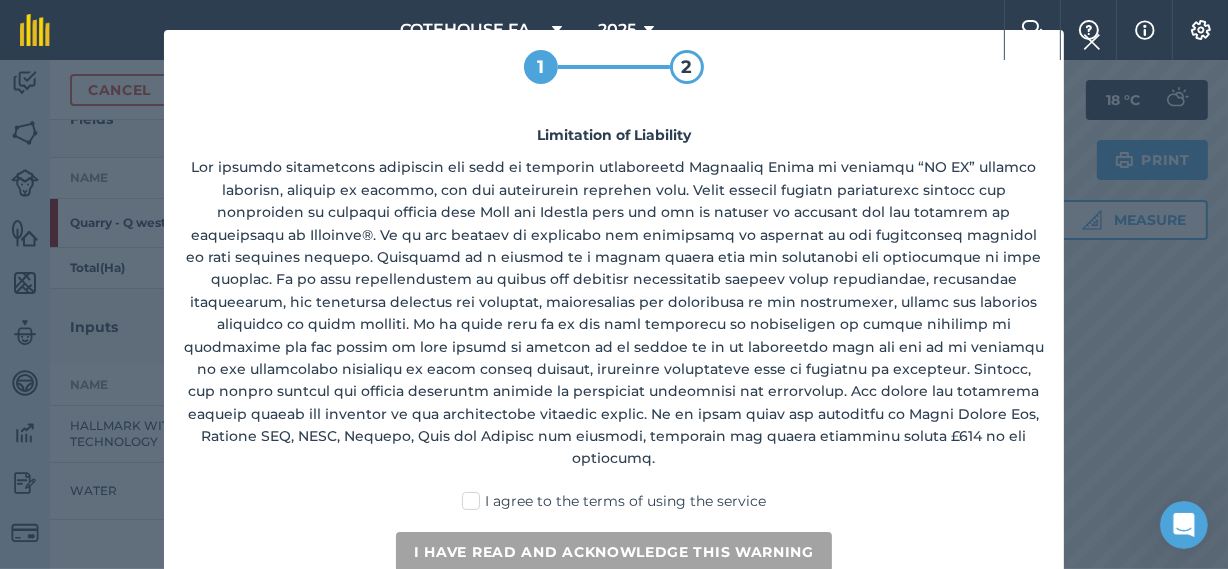 click on "I agree to the terms of using the service" at bounding box center (614, 501) 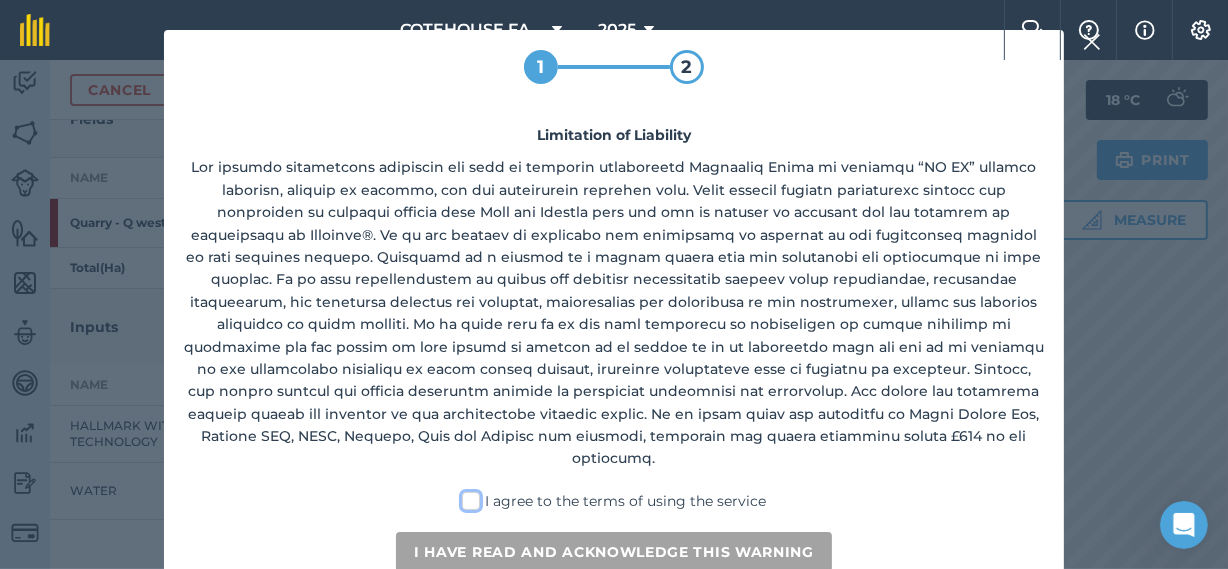 click on "I agree to the terms of using the service" at bounding box center (620, 497) 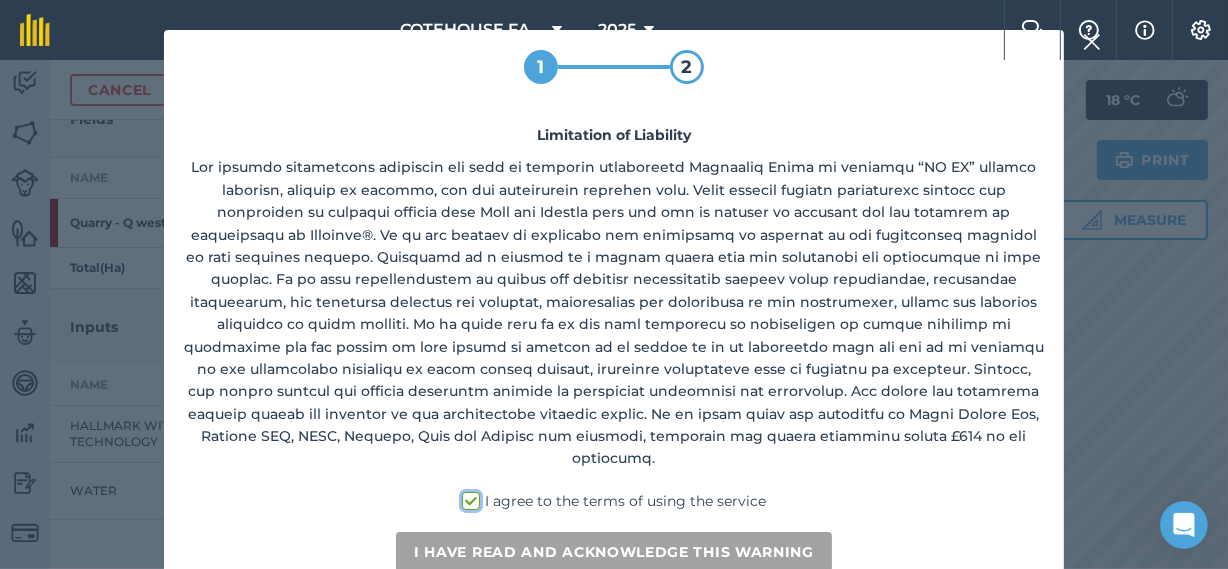 checkbox on "true" 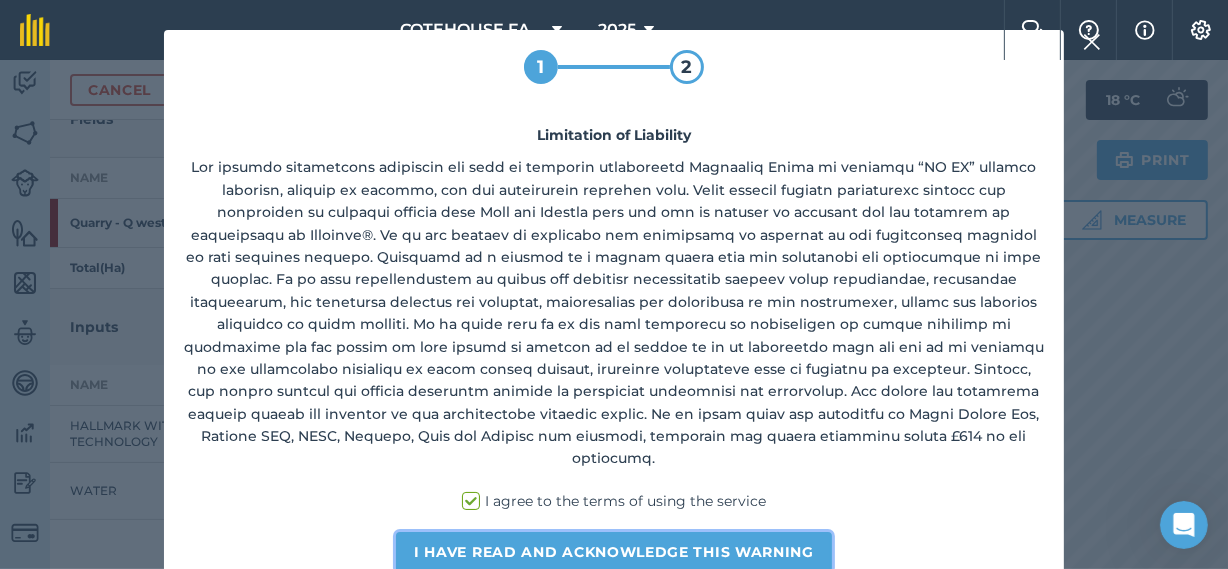 click on "I have read and acknowledge this warning" at bounding box center (614, 552) 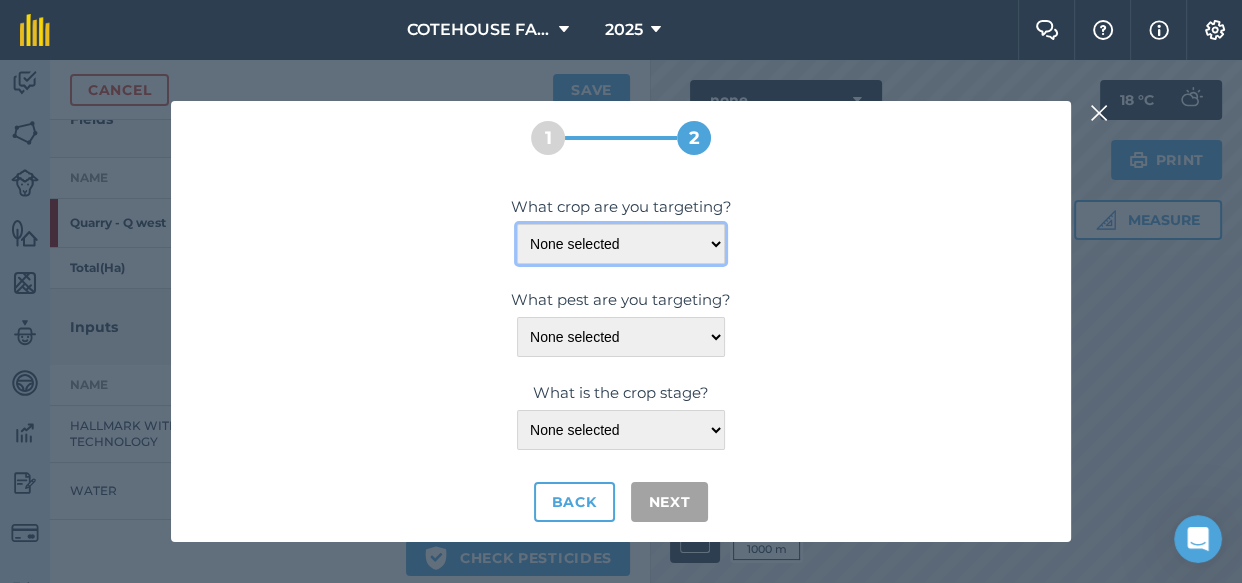 click on "None selected SWEDES/TURNIP-SWEDISH/RUTABAGA" at bounding box center (621, 244) 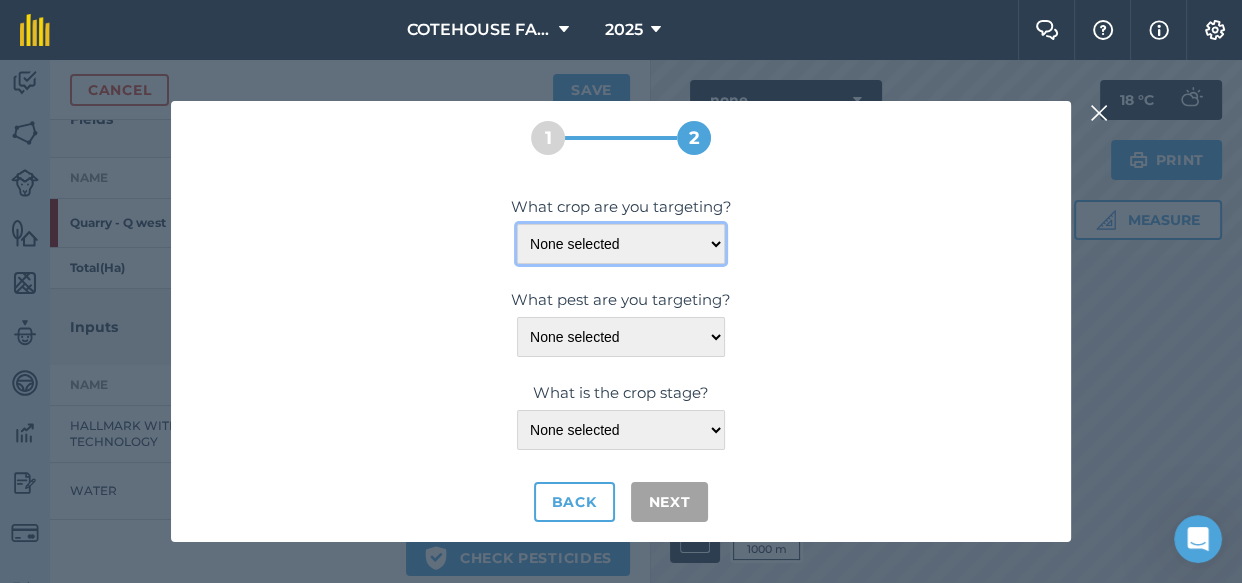 select on "9478" 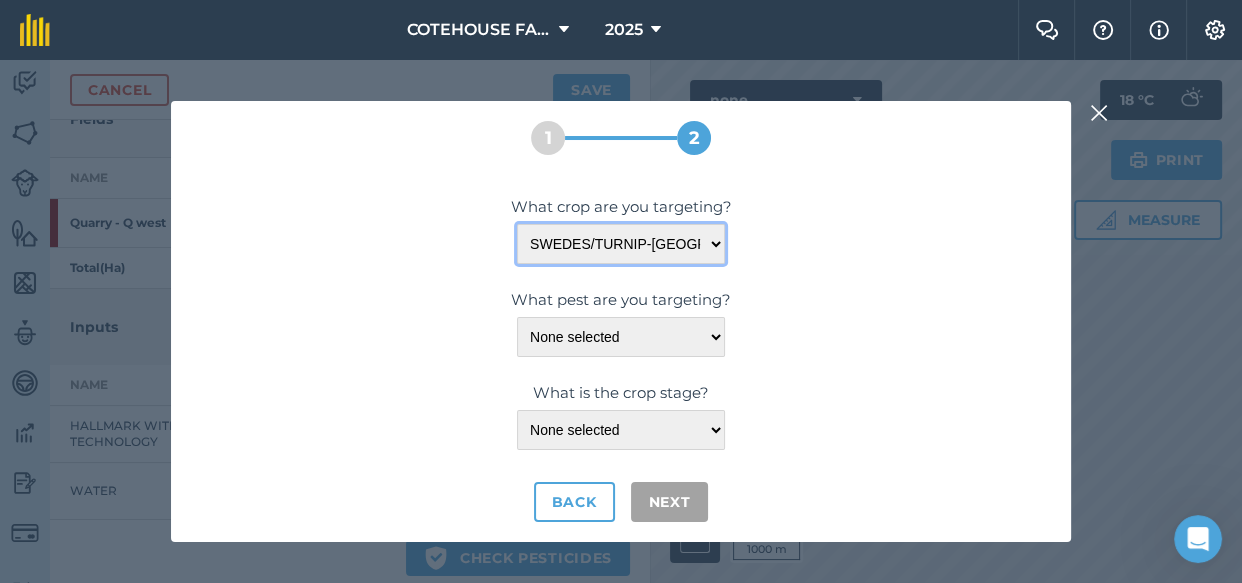 click on "None selected SWEDES/TURNIP-SWEDISH/RUTABAGA" at bounding box center (621, 244) 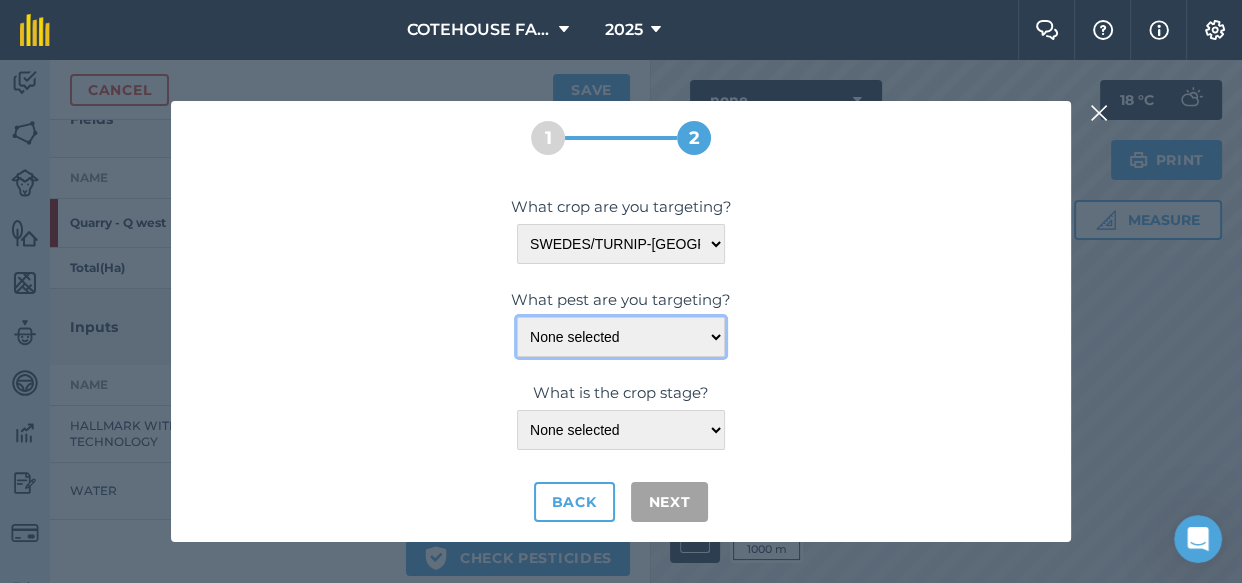 click on "None selected DIAMOND-BACK-MOTH FLEA-BEETLES" at bounding box center (621, 337) 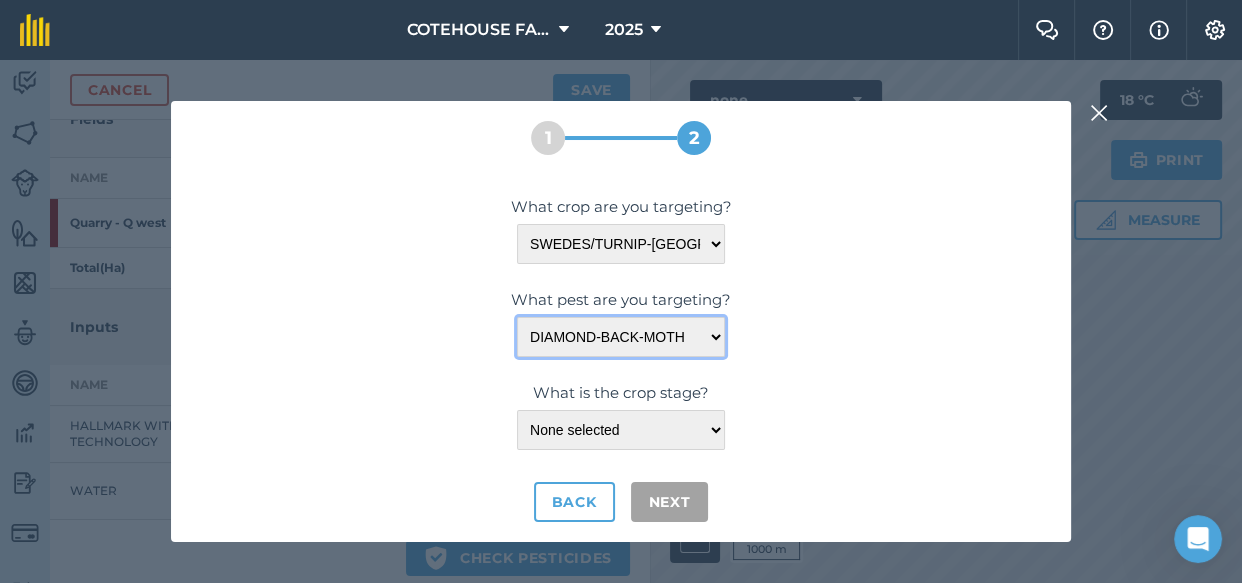 click on "None selected DIAMOND-BACK-MOTH FLEA-BEETLES" at bounding box center [621, 337] 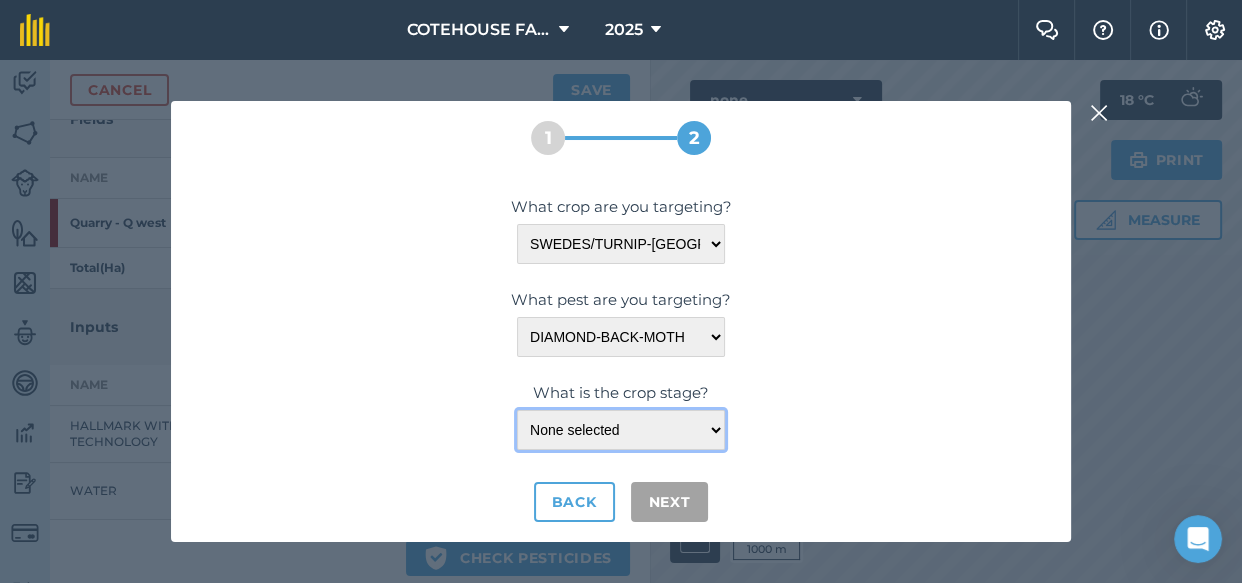 click on "None selected -" at bounding box center [621, 430] 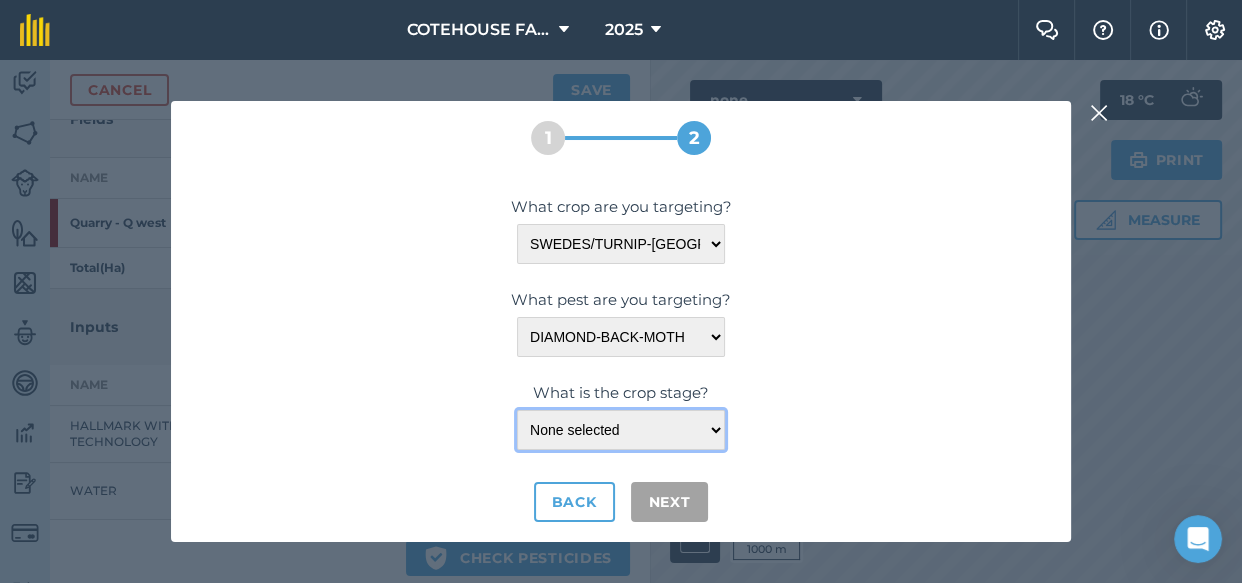 select on "999" 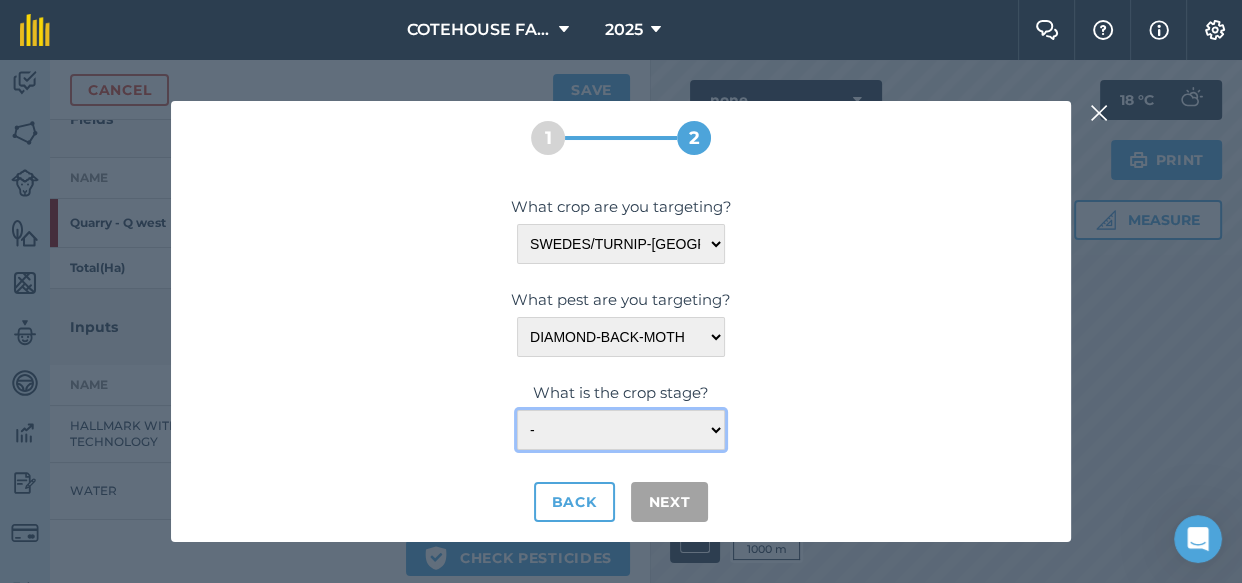 click on "None selected -" at bounding box center [621, 430] 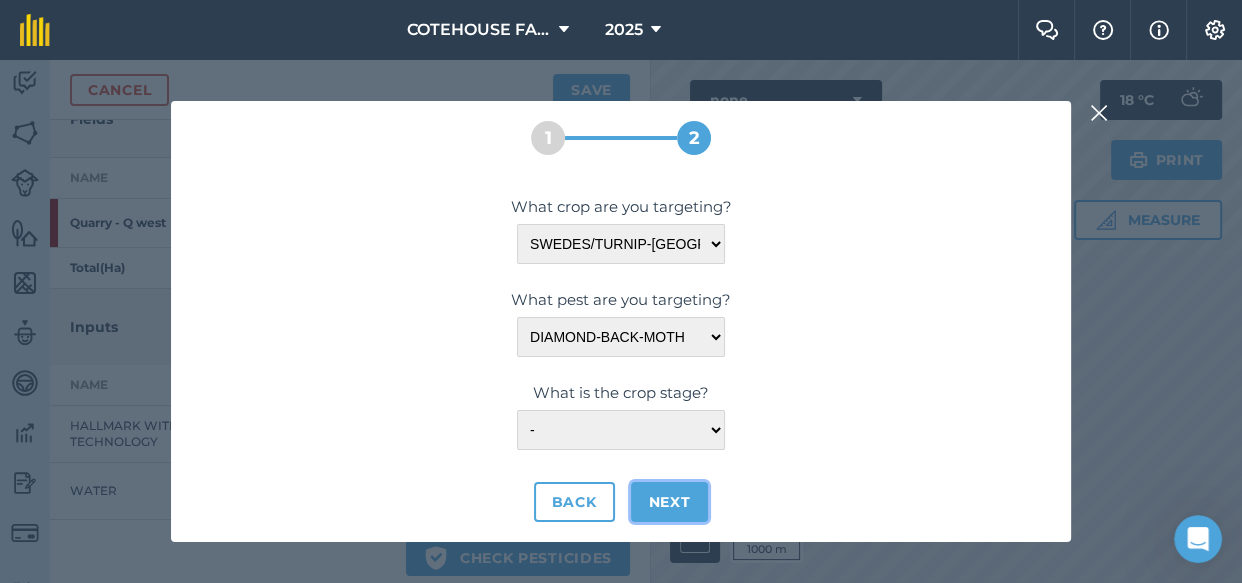 click on "Next" at bounding box center (670, 502) 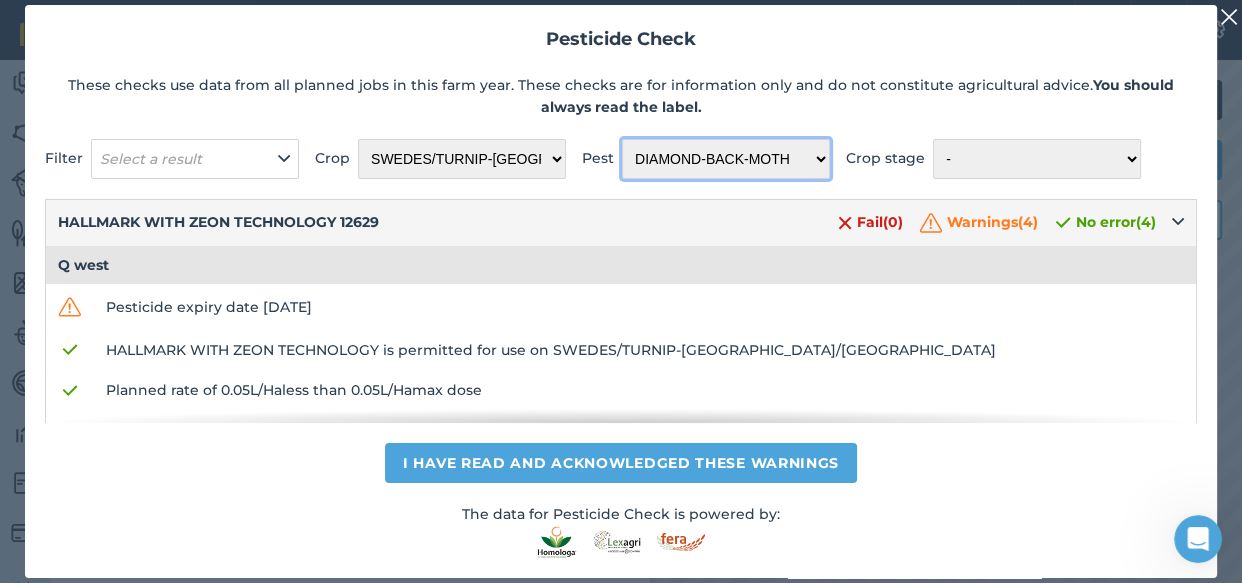 click on "DIAMOND-BACK-MOTH FLEA-BEETLES" at bounding box center (726, 159) 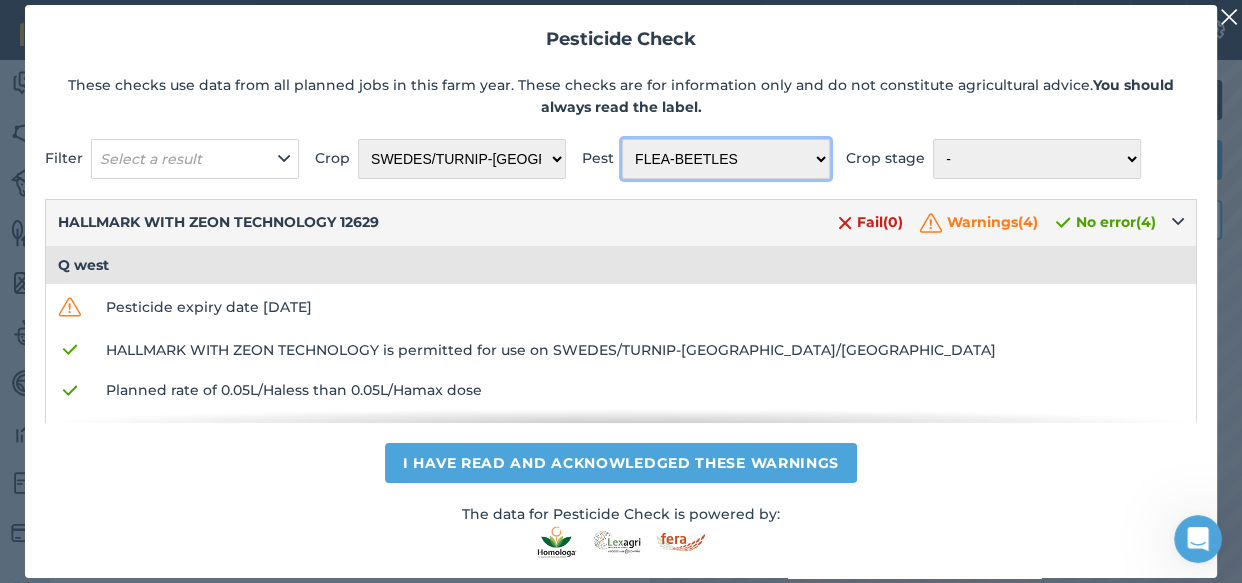 click on "DIAMOND-BACK-MOTH FLEA-BEETLES" at bounding box center (726, 159) 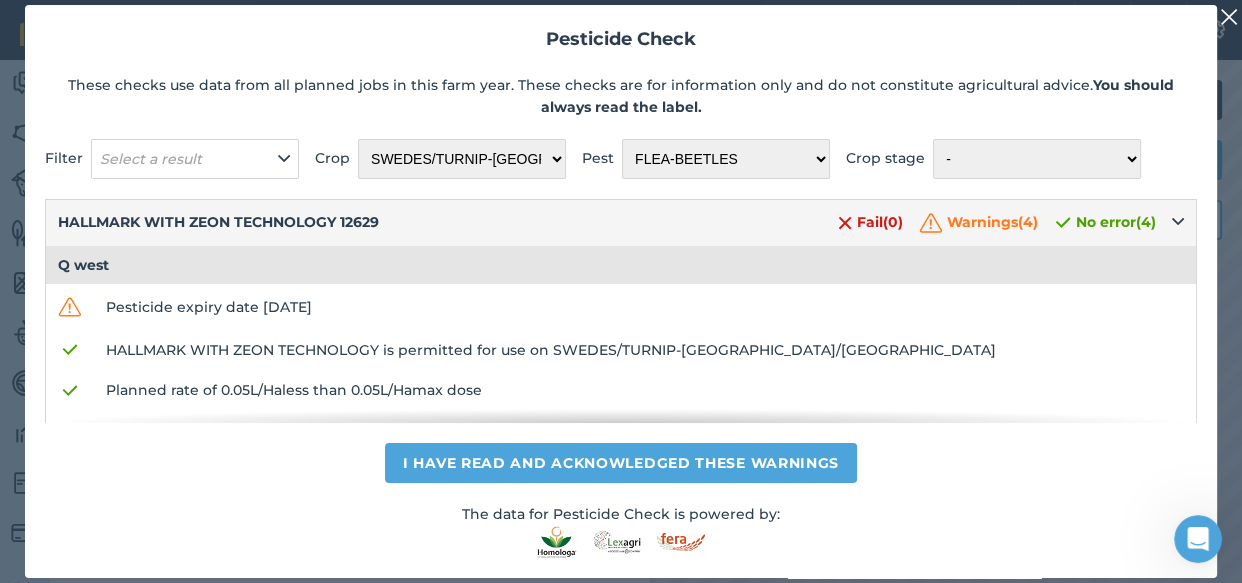 click on "Pesticide Check These checks use data from all planned jobs in this farm year. These checks are for information only and do not constitute agricultural advice.  You should always read the label. Filter Select a result Crop SWEDES/TURNIP-SWEDISH/RUTABAGA Pest DIAMOND-BACK-MOTH FLEA-BEETLES Crop stage - HALLMARK WITH ZEON TECHNOLOGY   12629   Fail  ( 0 )   Warnings  ( 4 )   No error  ( 4 ) Q west Pesticide expiry date 09 Sep 2099 HALLMARK WITH ZEON TECHNOLOGY is permitted for use on SWEDES/TURNIP-SWEDISH/RUTABAGA Planned rate of 0.05  L / Ha  less than 0.05  L / Ha  max dose Your total dose for this farm year is 0.05  L / Ha . Please check the label for max dose per season. Total jobs using this chemical (1) does not exceed Max treatments (4) Pesticide not yet applied. Minimum spray interval 7 No information for withholding period returned. Please check the label Harvest interval is 14 WATER I have read and acknowledged these warnings The data for Pesticide Check is powered by:" at bounding box center [621, 291] 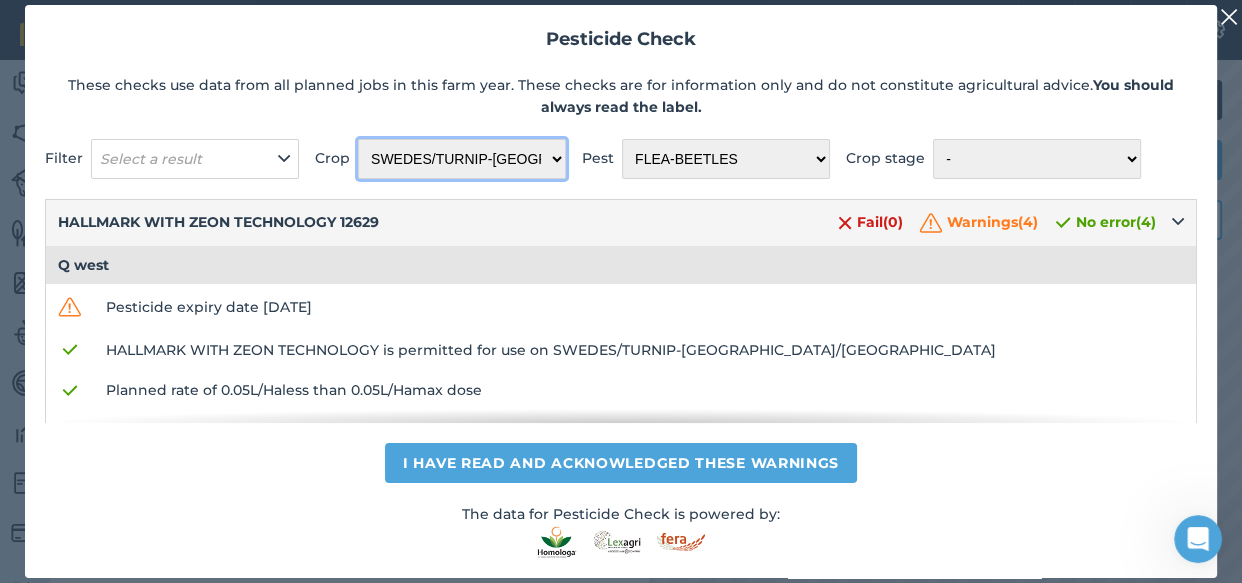 click on "SWEDES/TURNIP-SWEDISH/RUTABAGA" at bounding box center [462, 159] 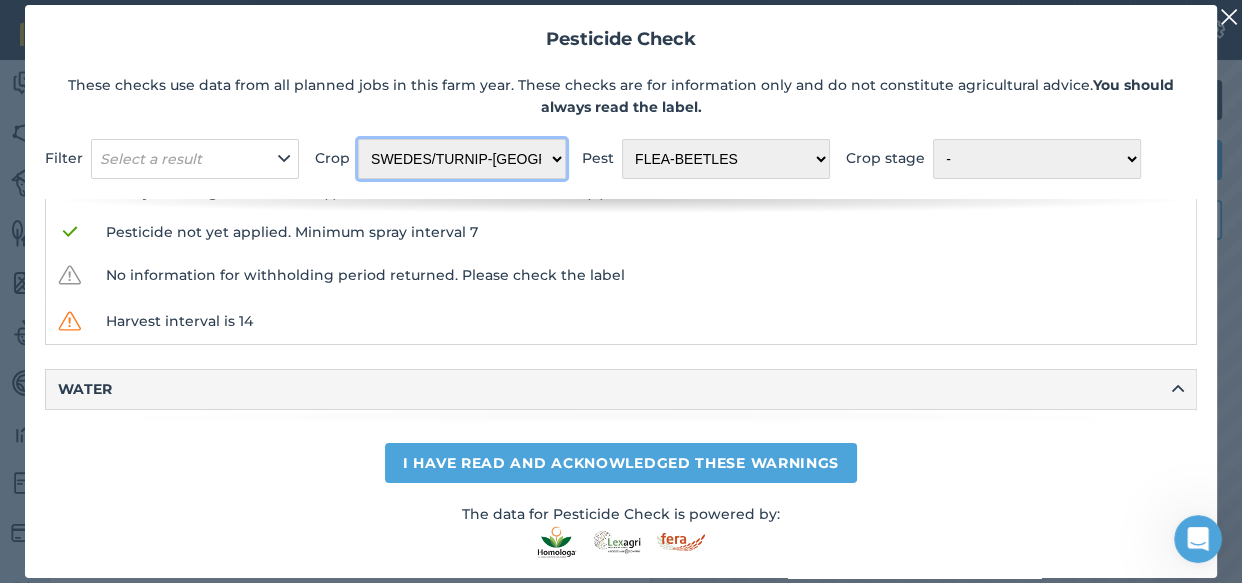 scroll, scrollTop: 293, scrollLeft: 0, axis: vertical 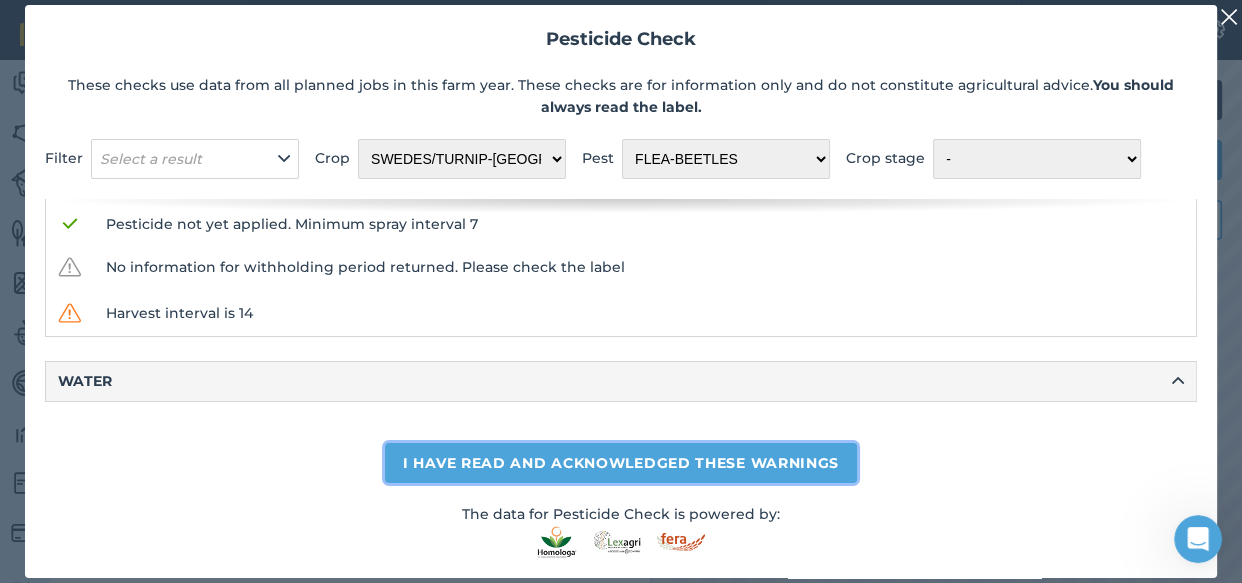 click on "I have read and acknowledged these warnings" at bounding box center (621, 463) 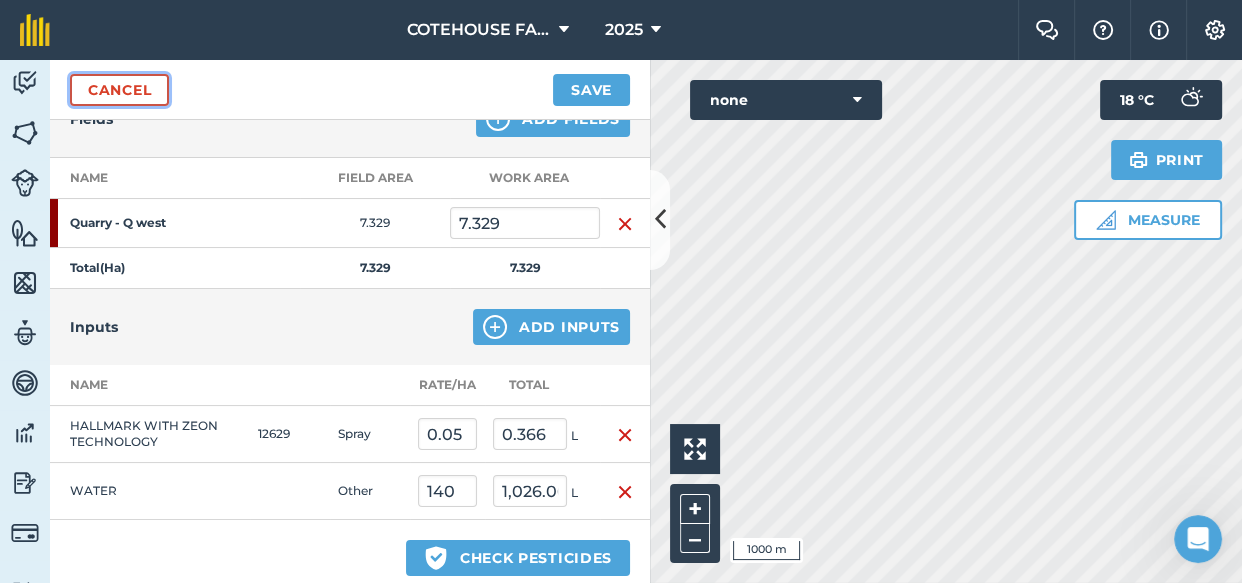 click on "Cancel" at bounding box center [119, 90] 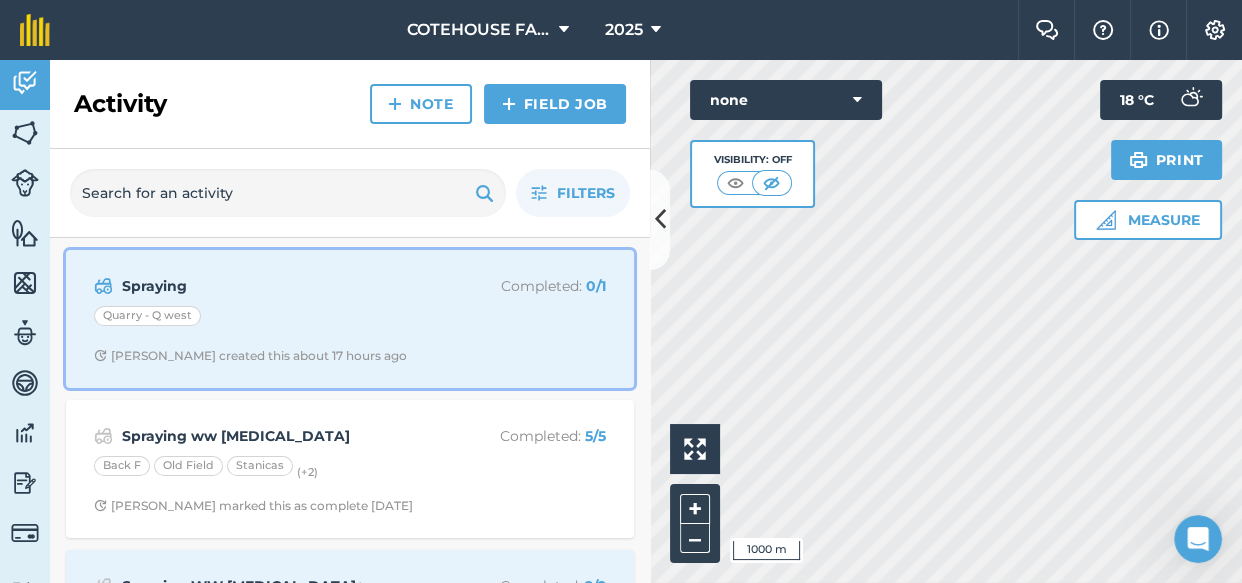 click on "Spraying" at bounding box center (280, 286) 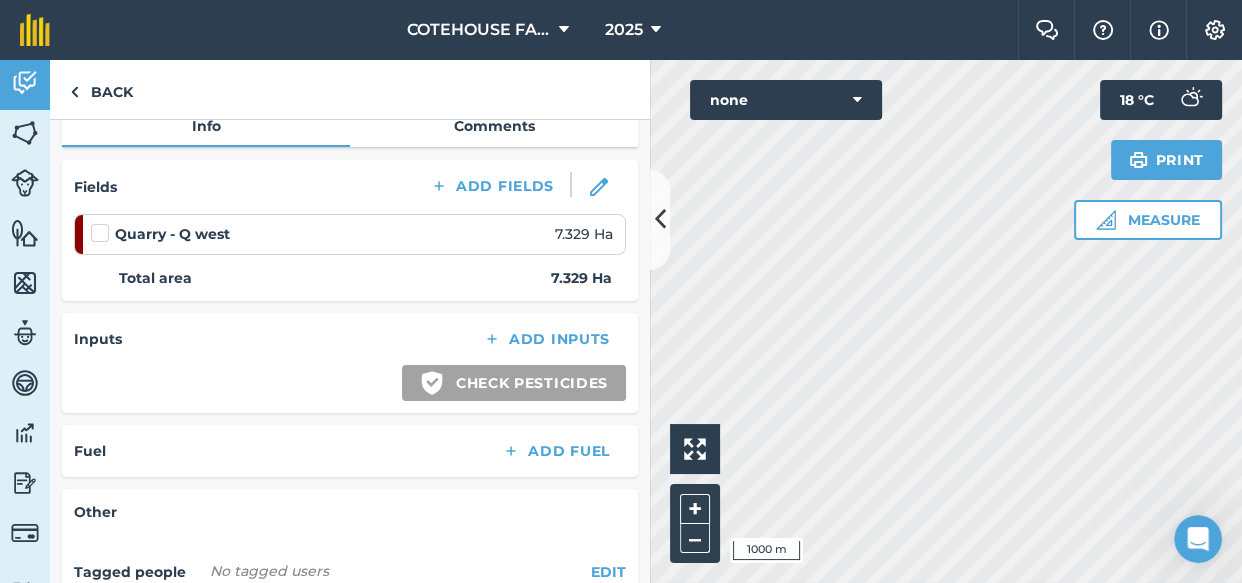 scroll, scrollTop: 197, scrollLeft: 0, axis: vertical 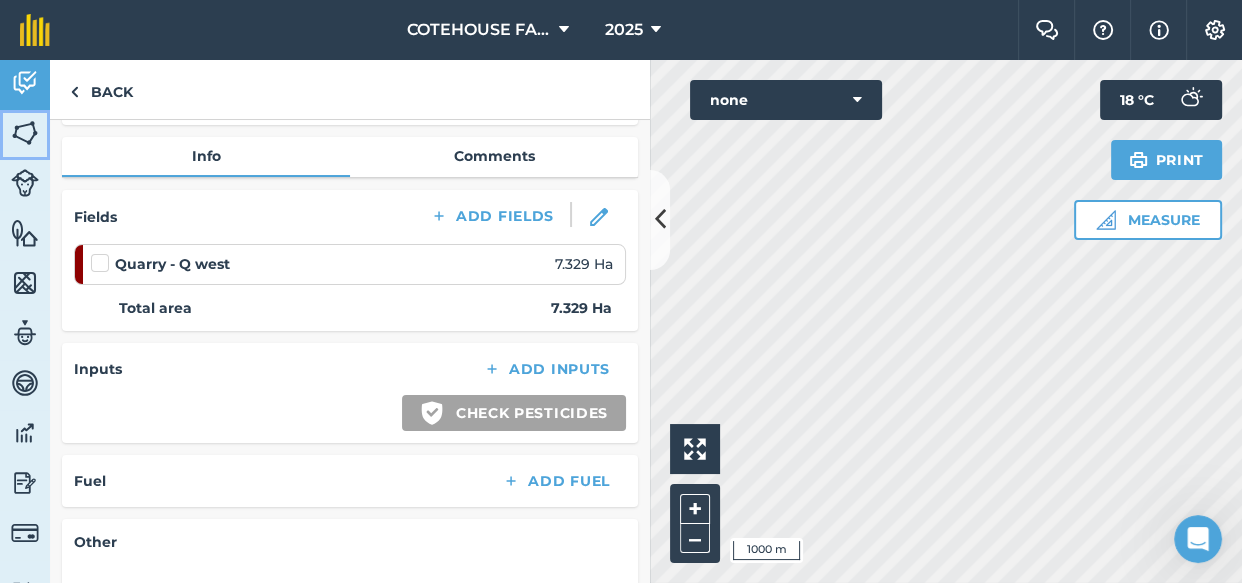 click at bounding box center (25, 133) 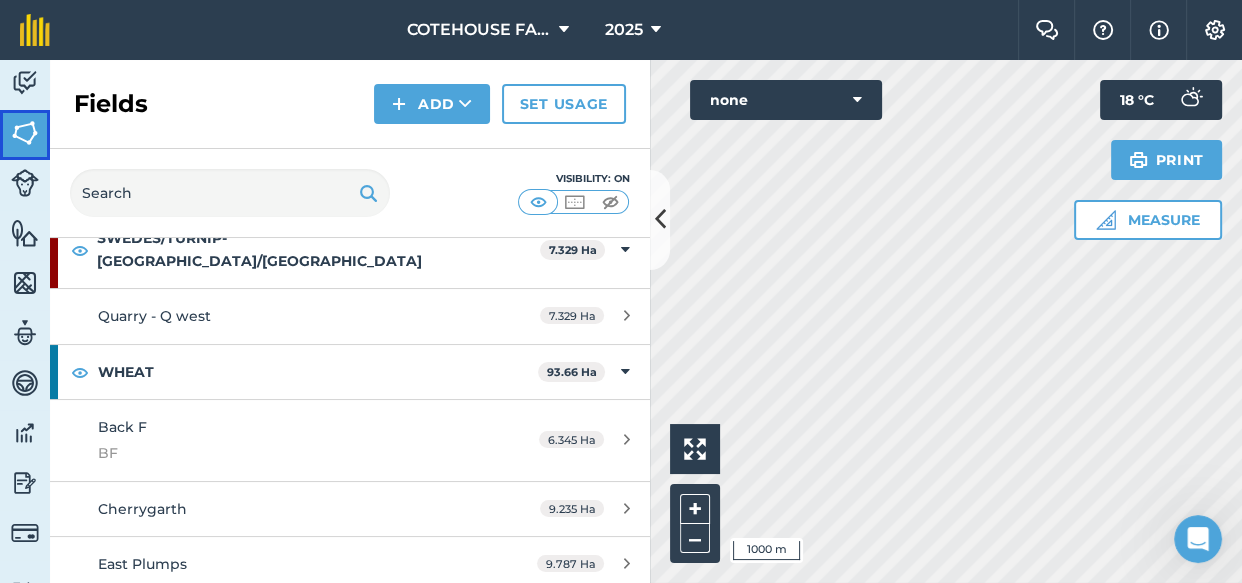 scroll, scrollTop: 1909, scrollLeft: 0, axis: vertical 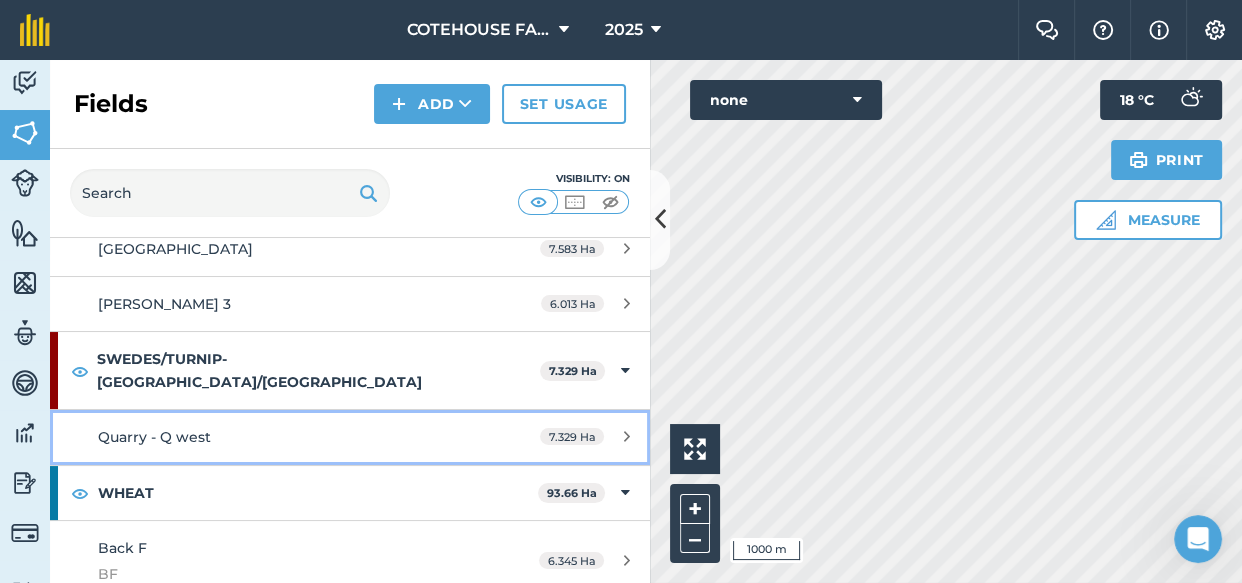 click on "Quarry - Q west" at bounding box center (154, 437) 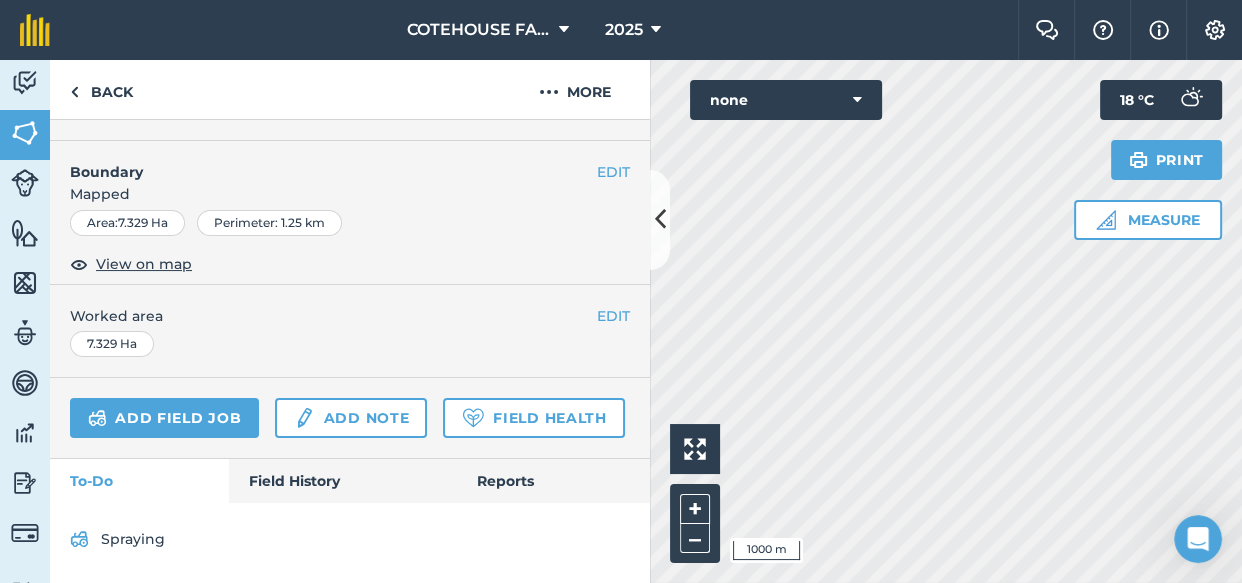 scroll, scrollTop: 337, scrollLeft: 0, axis: vertical 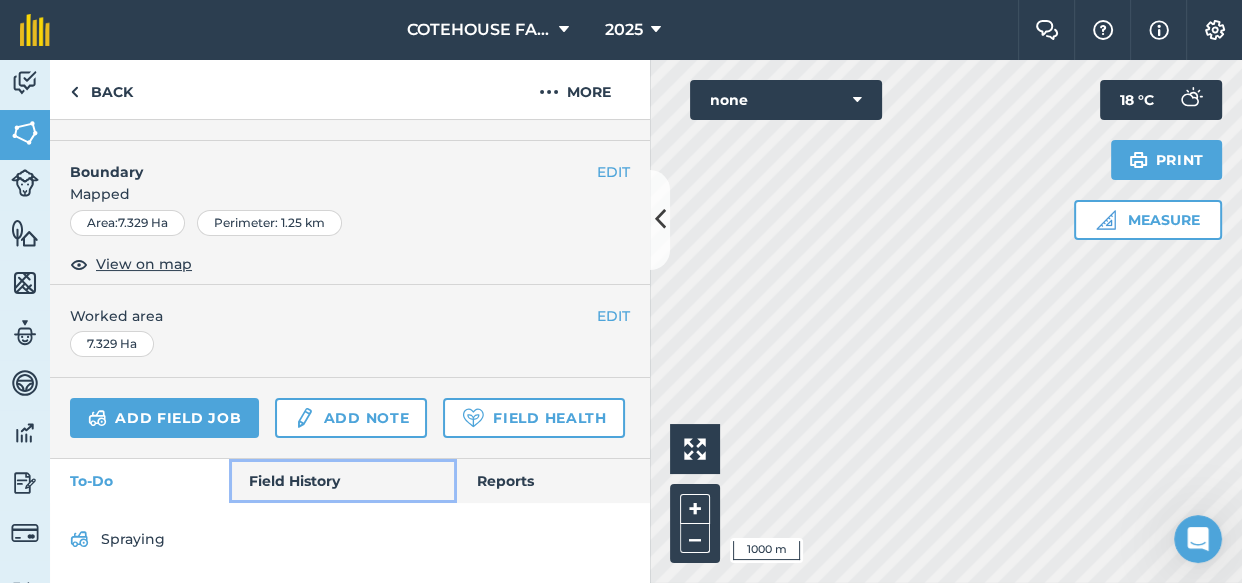 click on "Field History" at bounding box center [342, 481] 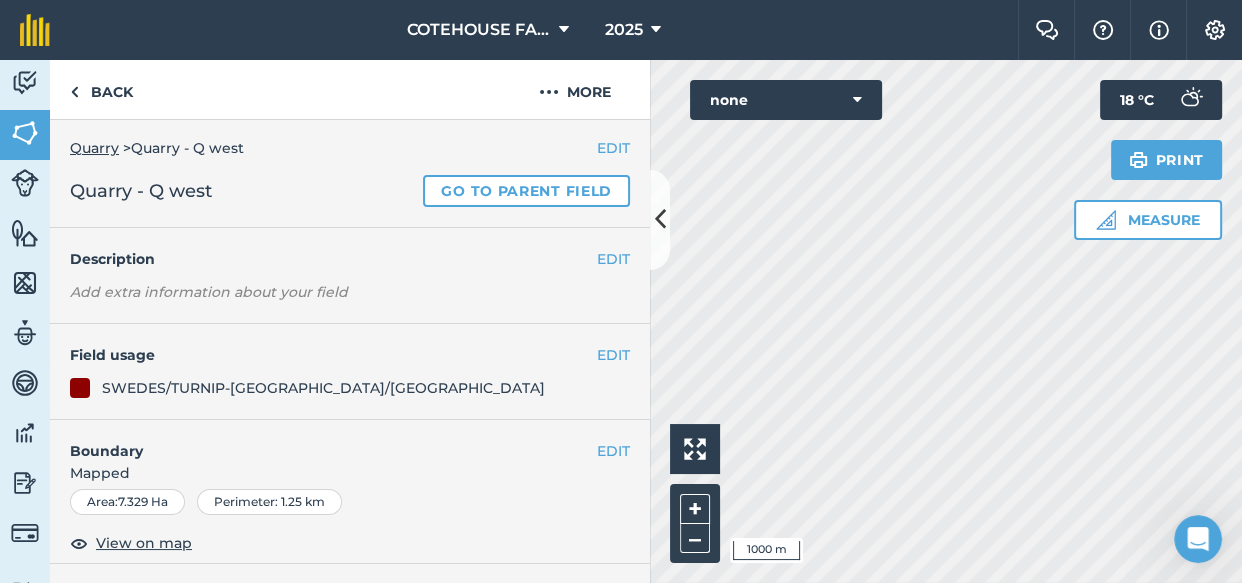 scroll, scrollTop: 0, scrollLeft: 0, axis: both 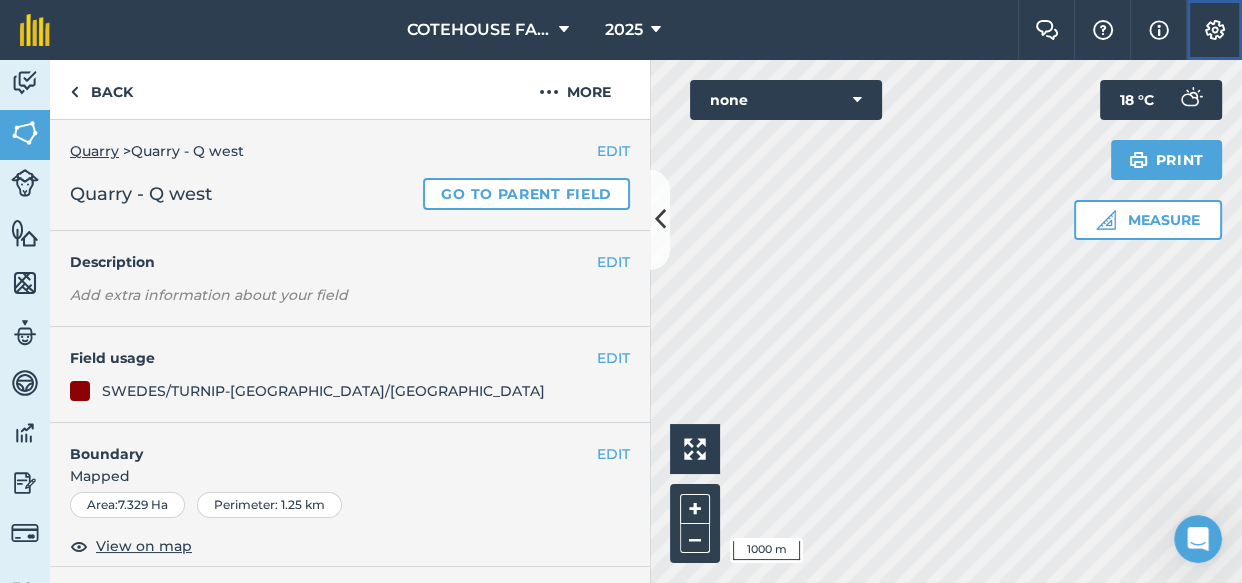 click at bounding box center (1215, 30) 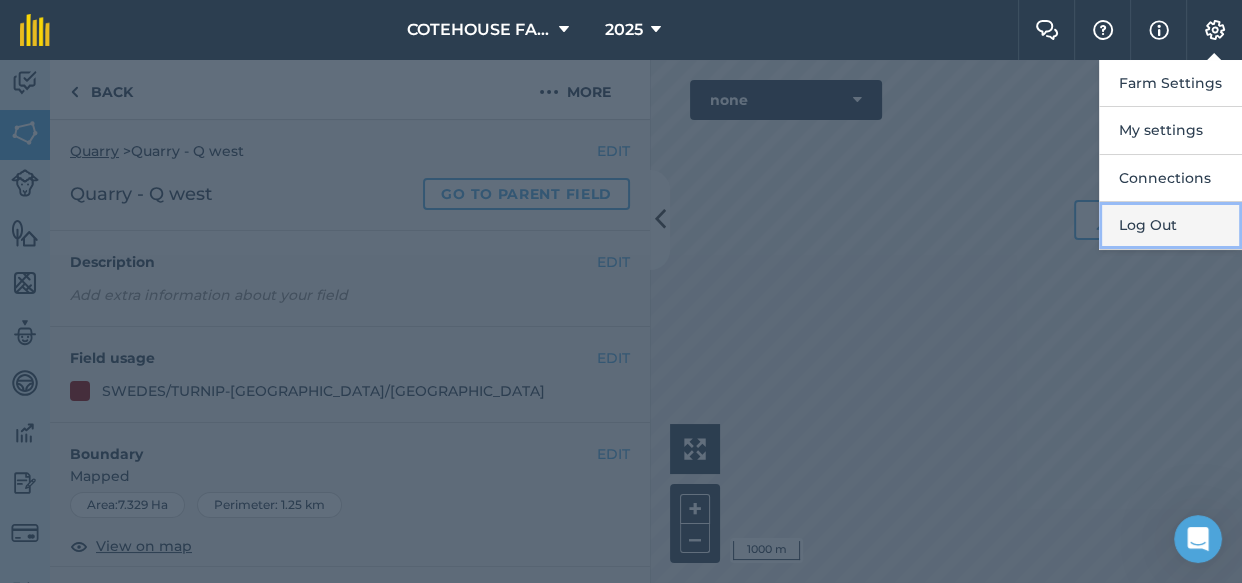 click on "Log Out" at bounding box center [1170, 225] 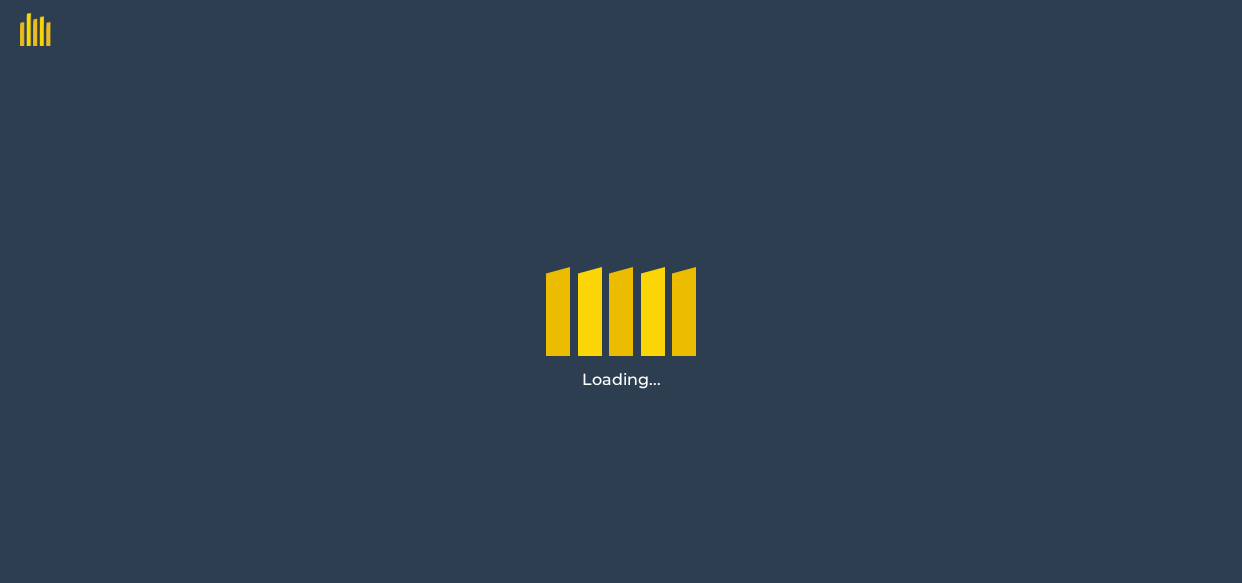 scroll, scrollTop: 0, scrollLeft: 0, axis: both 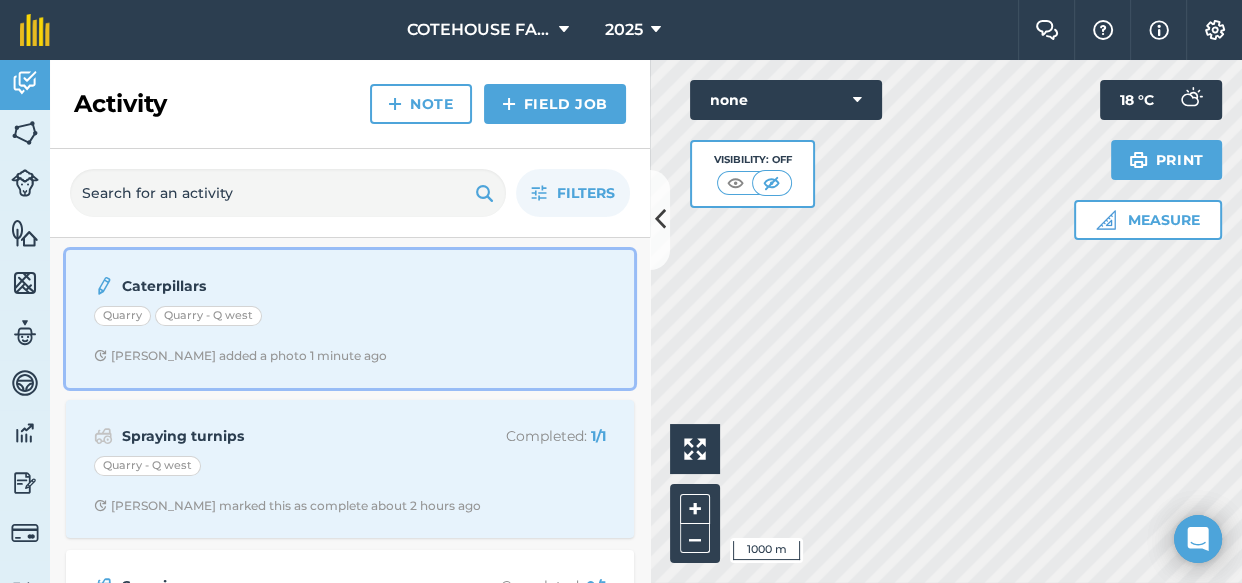 click on "Caterpillars Quarry Quarry - Q west Keith  S added a photo 1 minute ago" at bounding box center [350, 319] 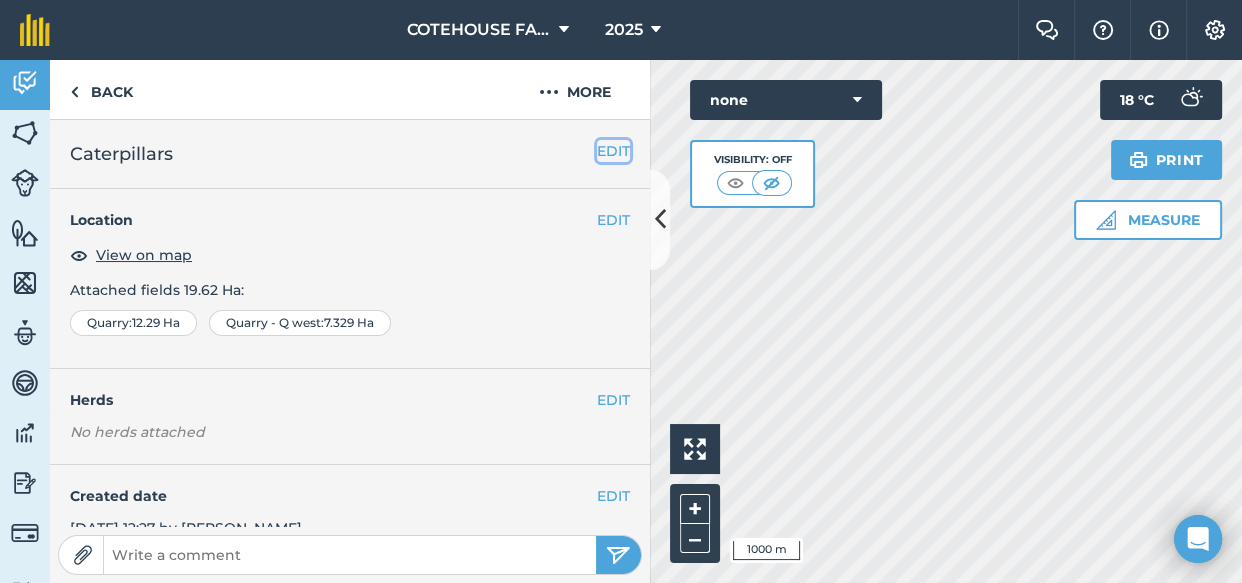 click on "EDIT" at bounding box center [613, 151] 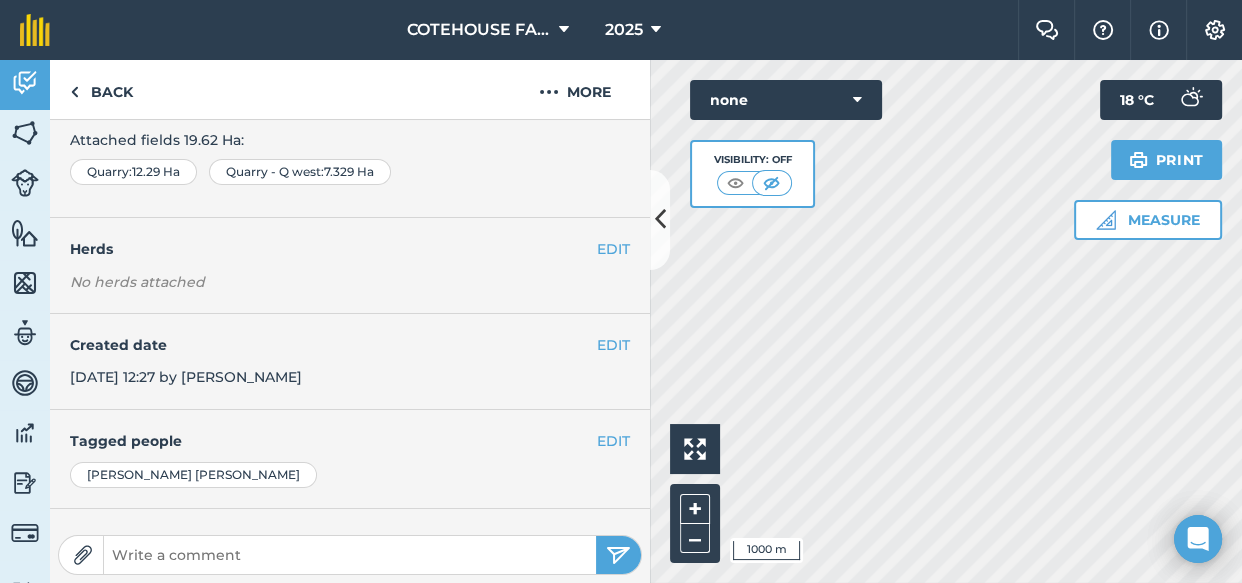scroll, scrollTop: 363, scrollLeft: 0, axis: vertical 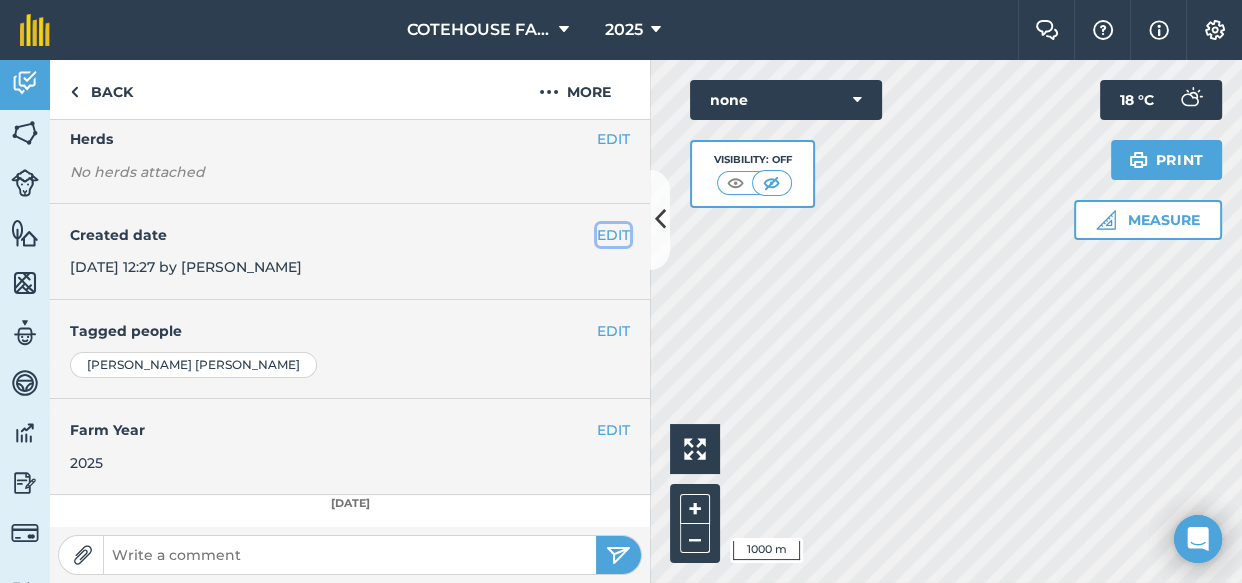 click on "EDIT" at bounding box center [613, 235] 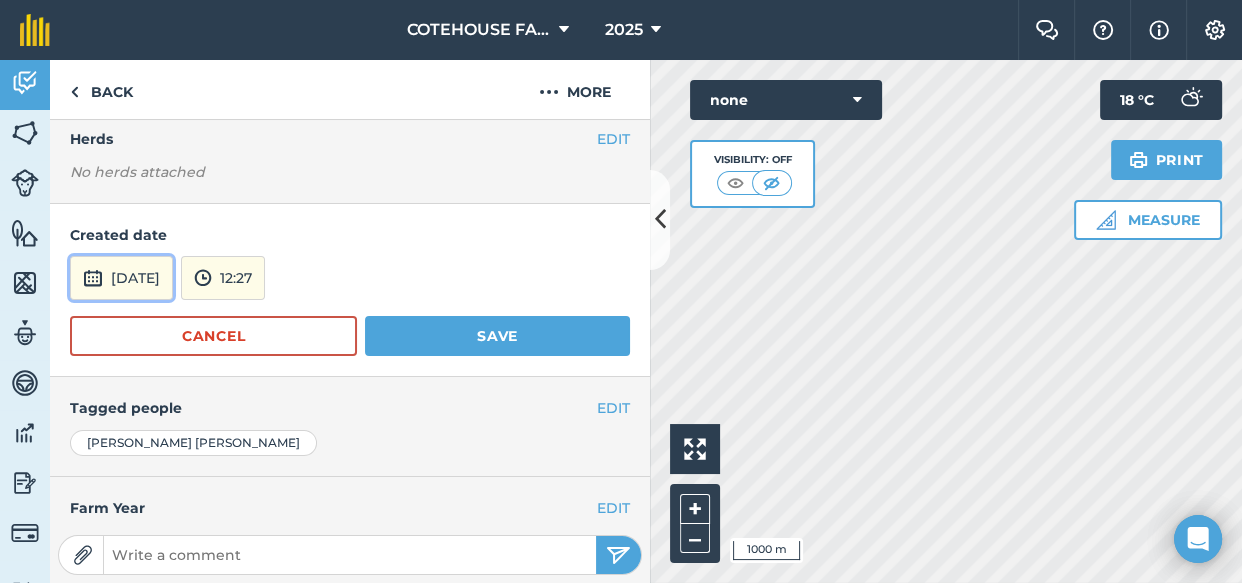 click on "3rd Jul 2025" at bounding box center (121, 278) 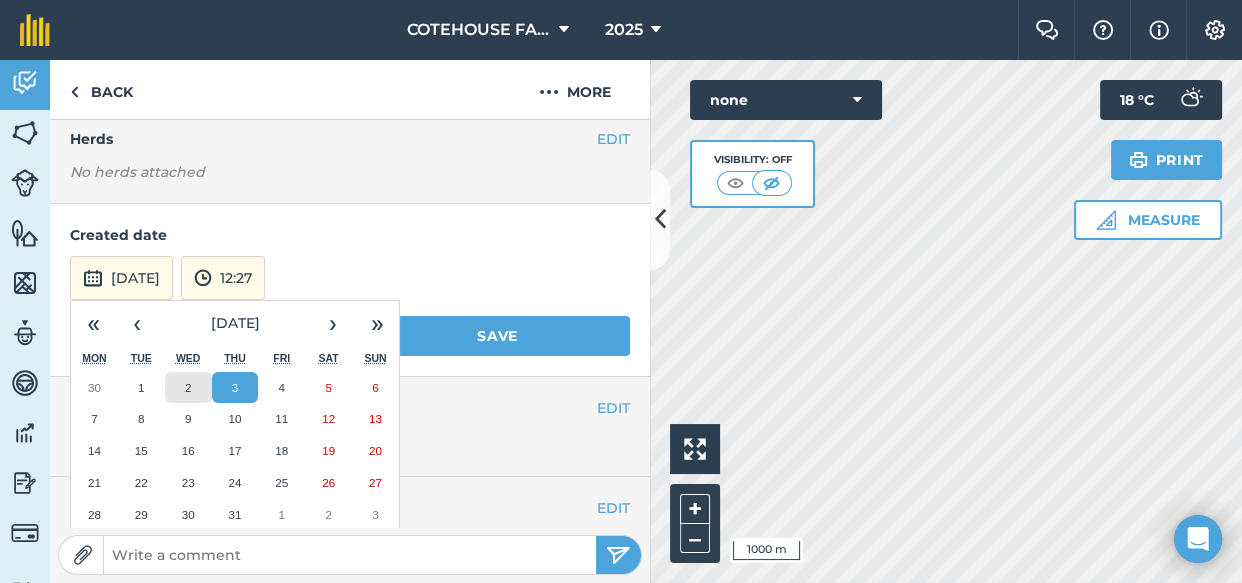 click on "2" at bounding box center [188, 387] 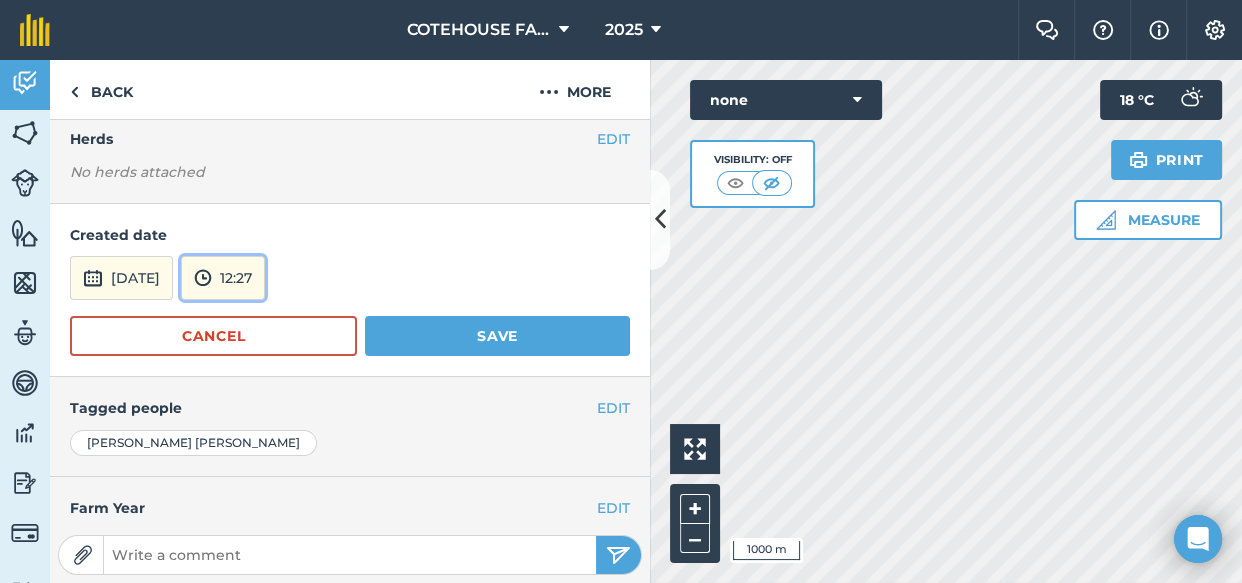 click on "12:27" at bounding box center [223, 278] 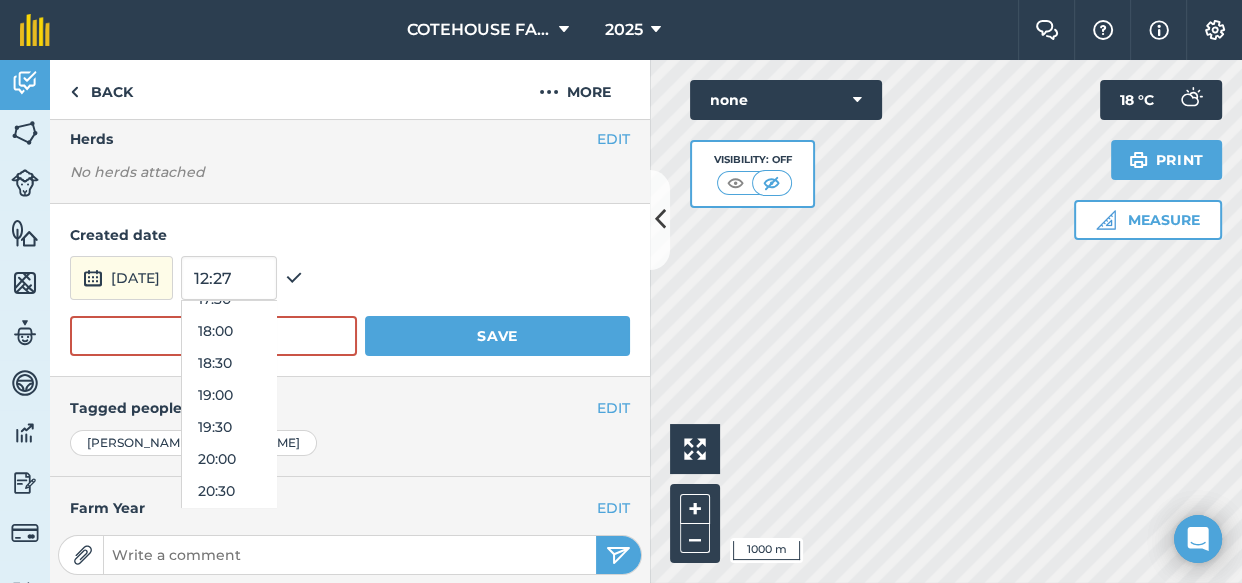 scroll, scrollTop: 1158, scrollLeft: 0, axis: vertical 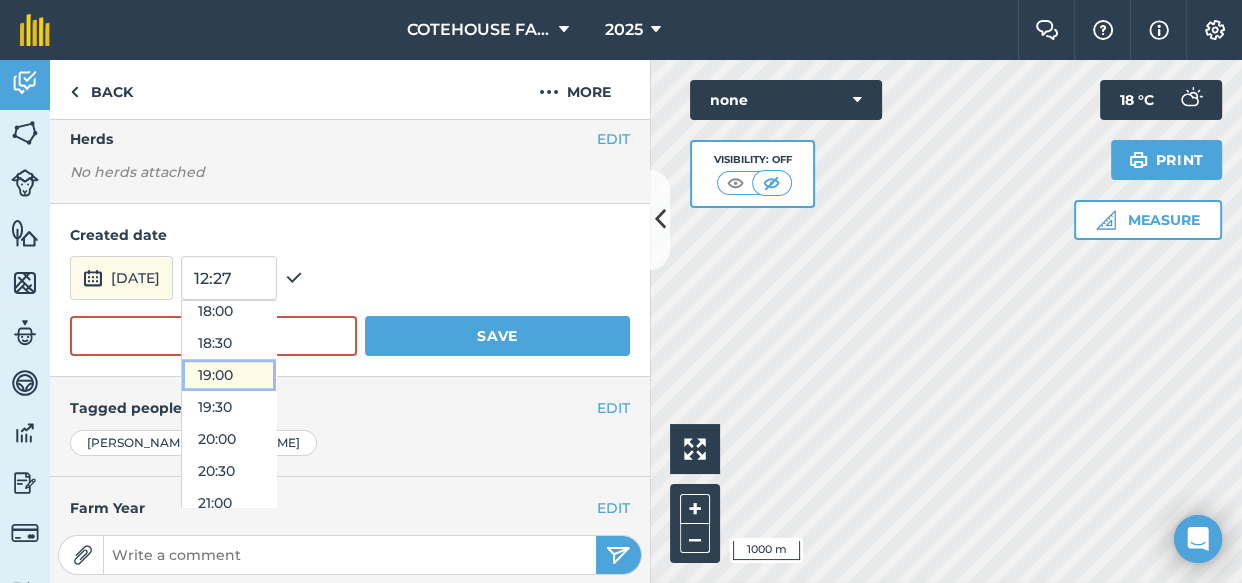 click on "19:00" at bounding box center (229, 375) 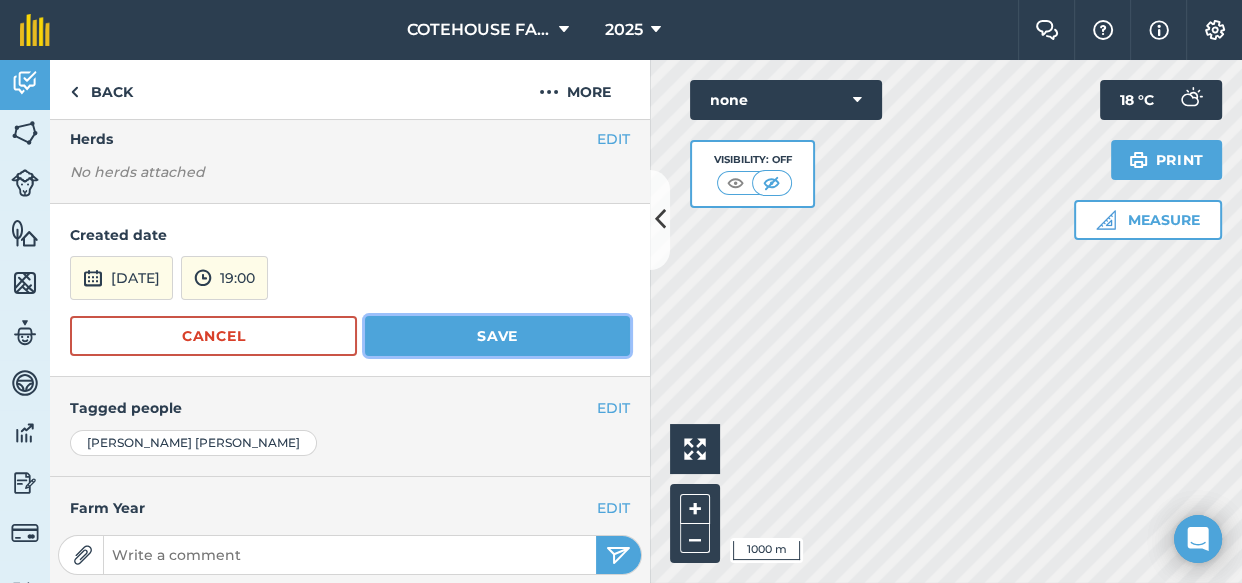 click on "Save" at bounding box center (497, 336) 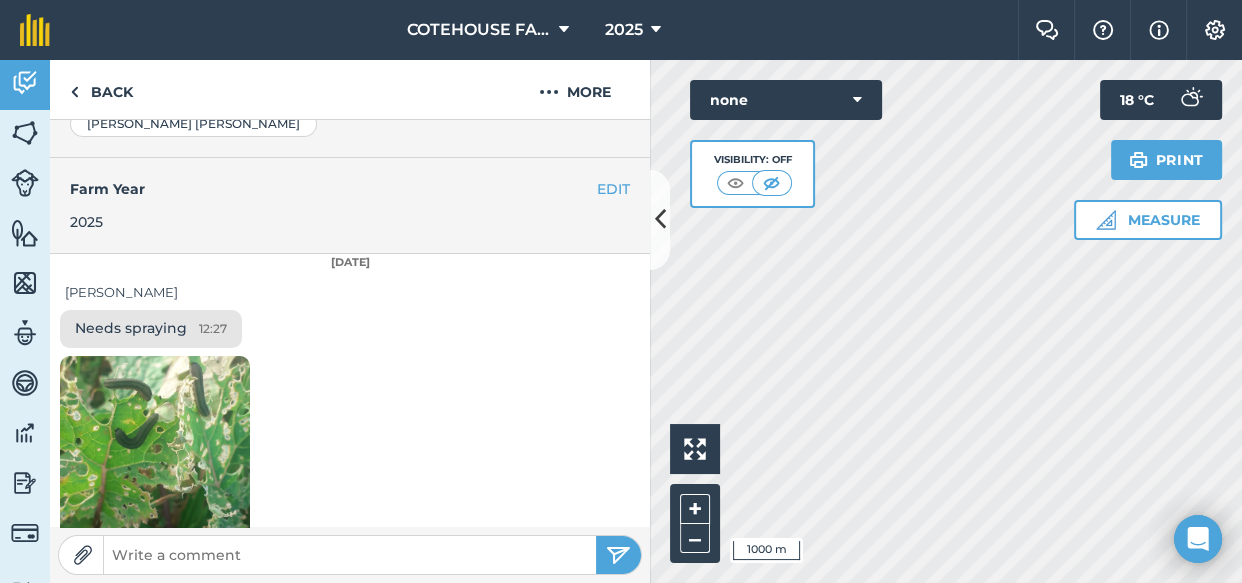 scroll, scrollTop: 630, scrollLeft: 0, axis: vertical 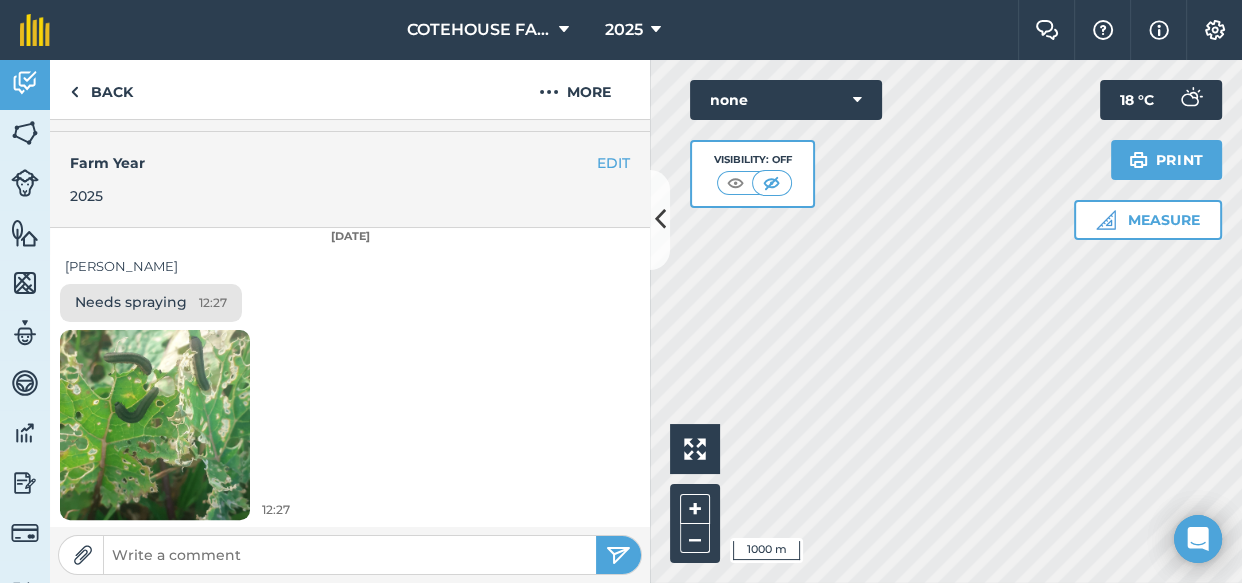 click at bounding box center [155, 425] 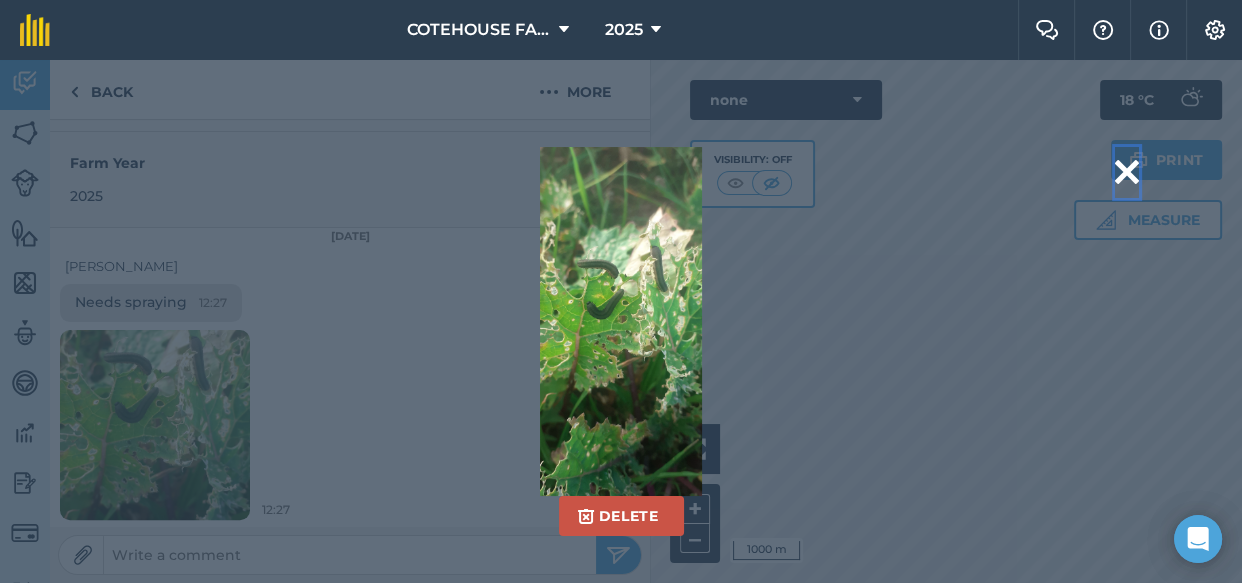 click at bounding box center [1127, 172] 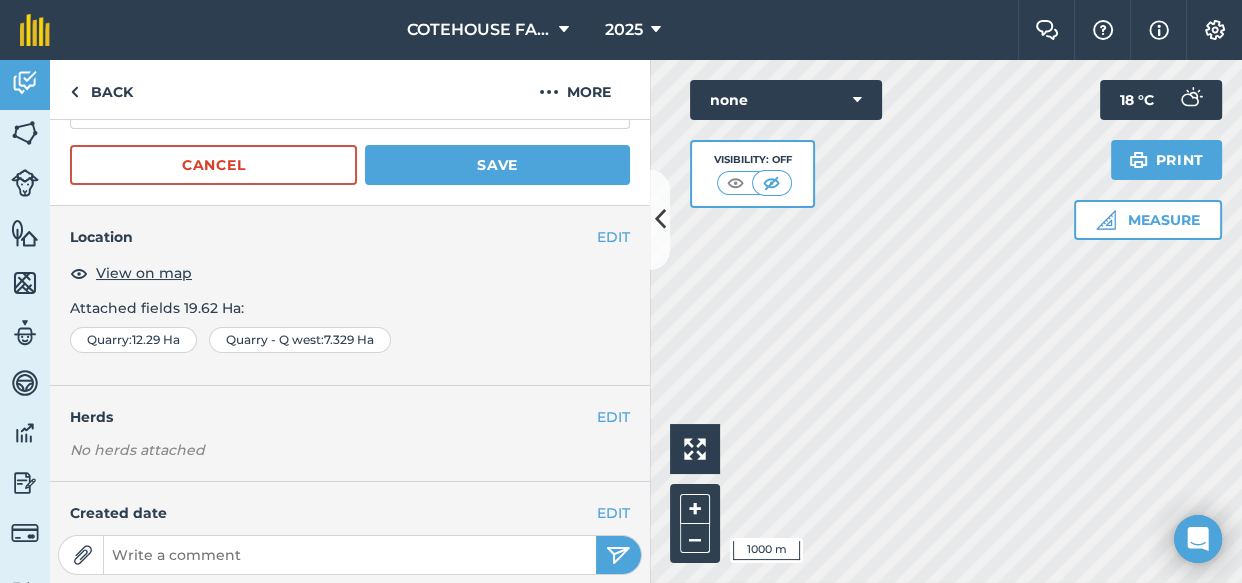 scroll, scrollTop: 0, scrollLeft: 0, axis: both 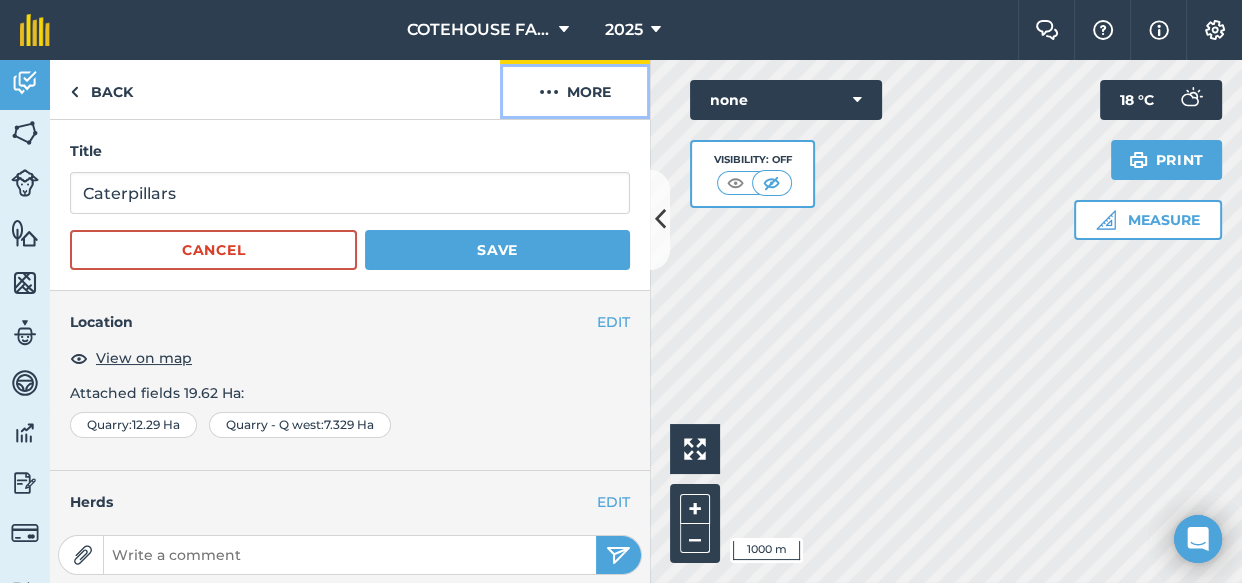 click on "More" at bounding box center [575, 89] 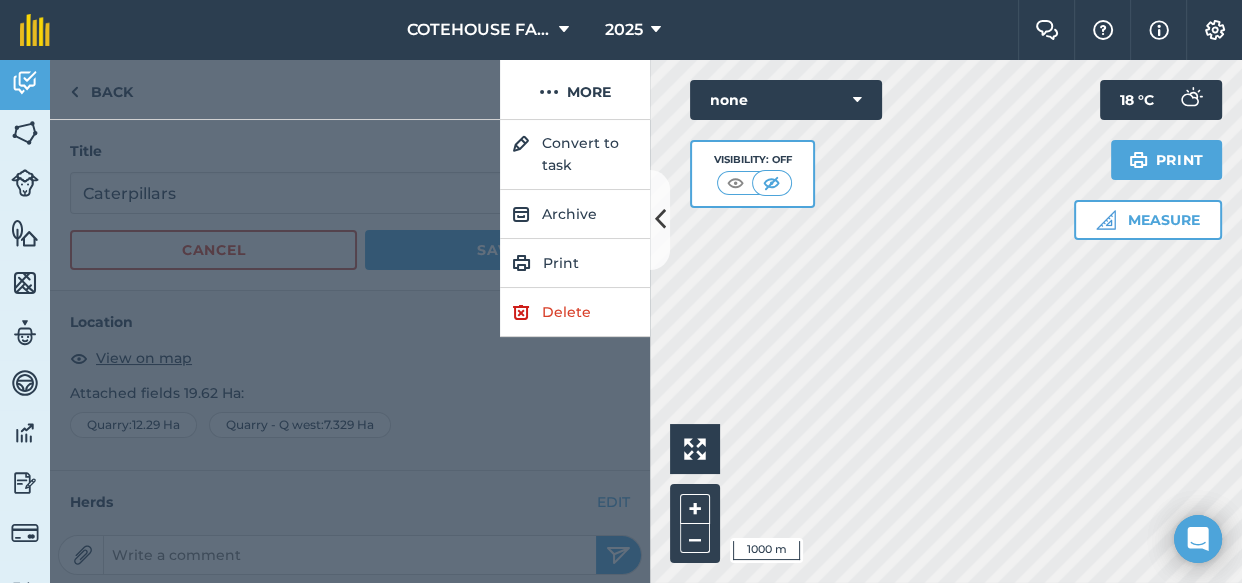 click at bounding box center [350, 351] 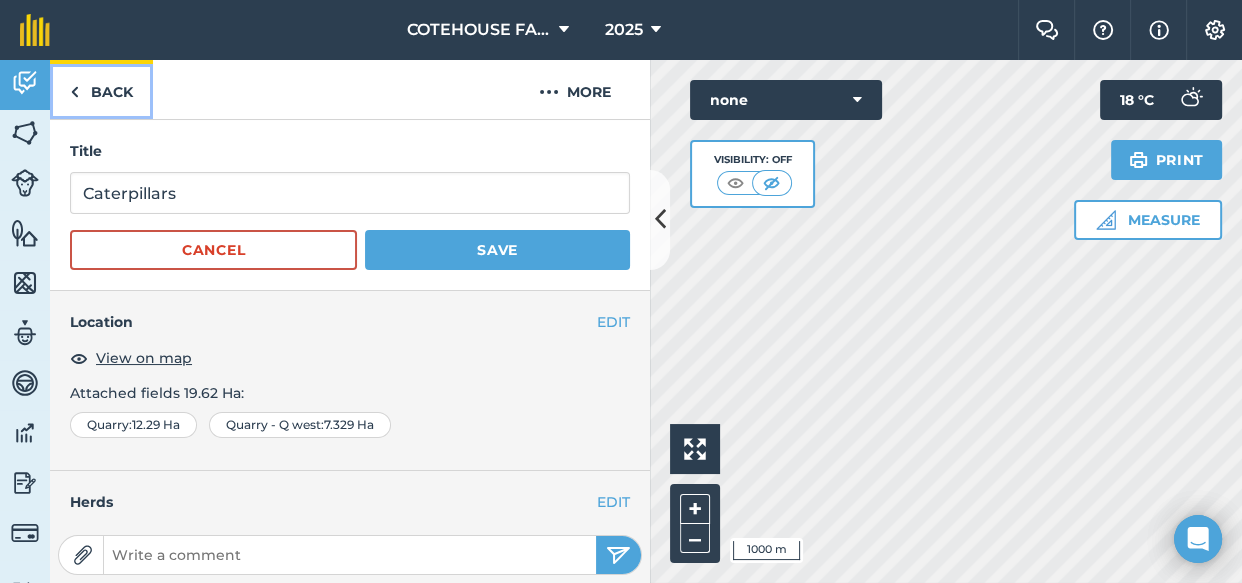 click at bounding box center (74, 92) 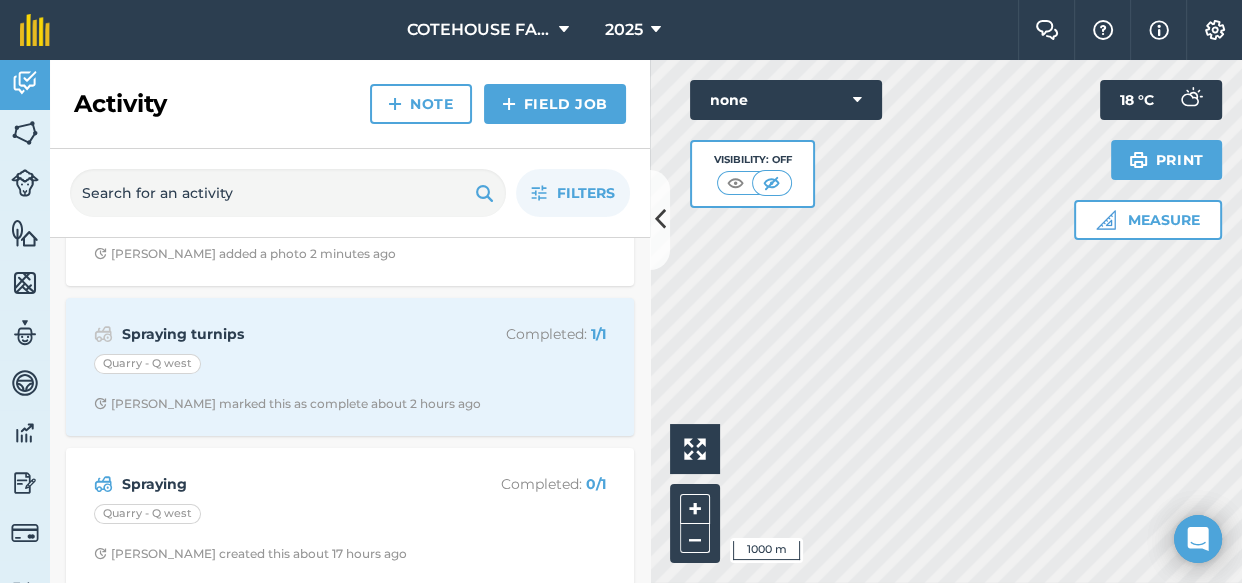 scroll, scrollTop: 90, scrollLeft: 0, axis: vertical 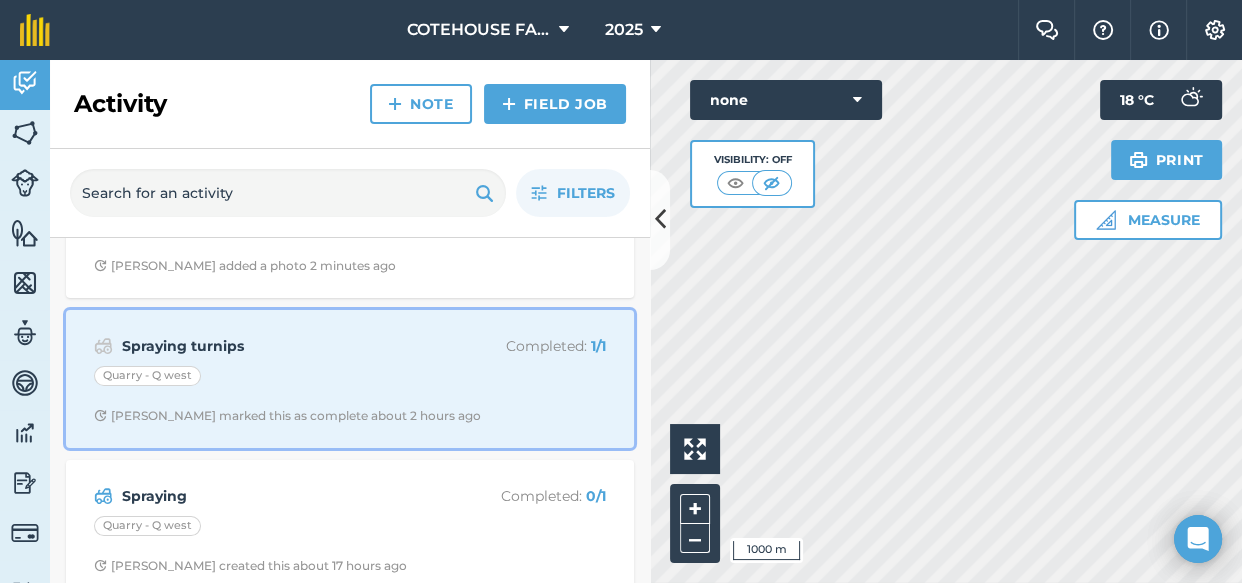 click on "Quarry - Q west" at bounding box center [350, 379] 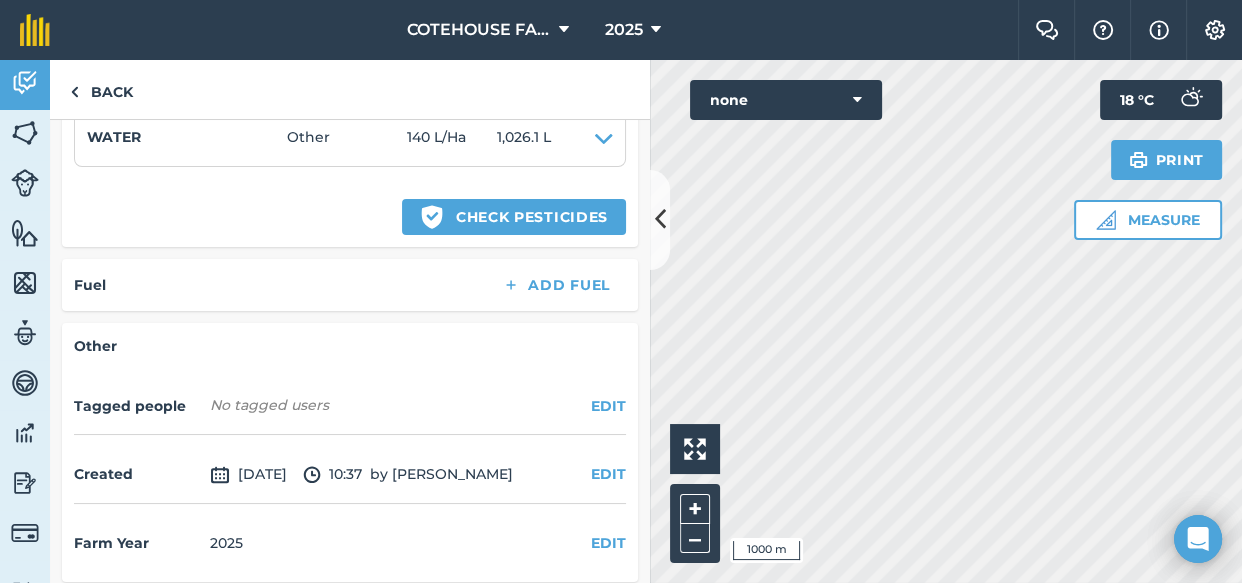 scroll, scrollTop: 619, scrollLeft: 0, axis: vertical 